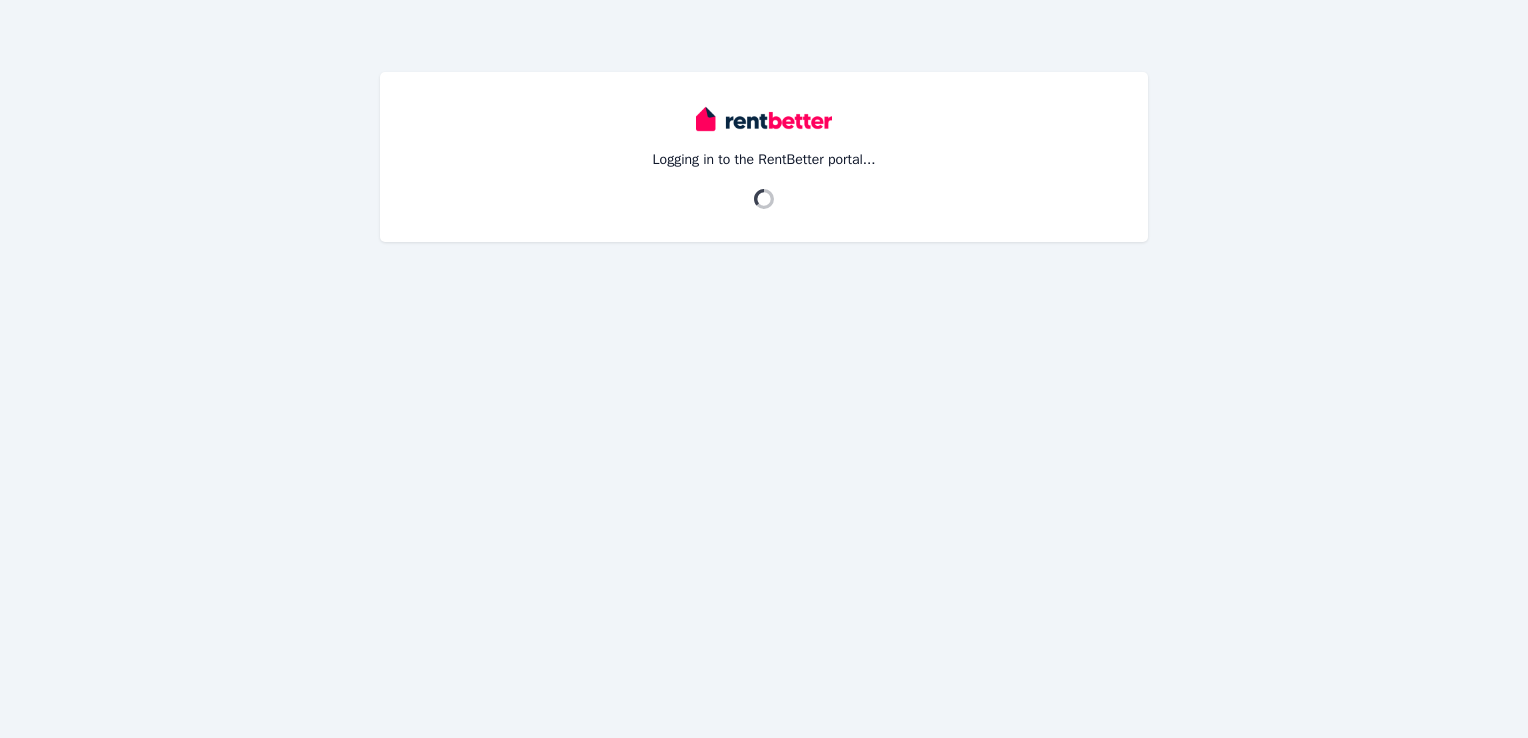 scroll, scrollTop: 0, scrollLeft: 0, axis: both 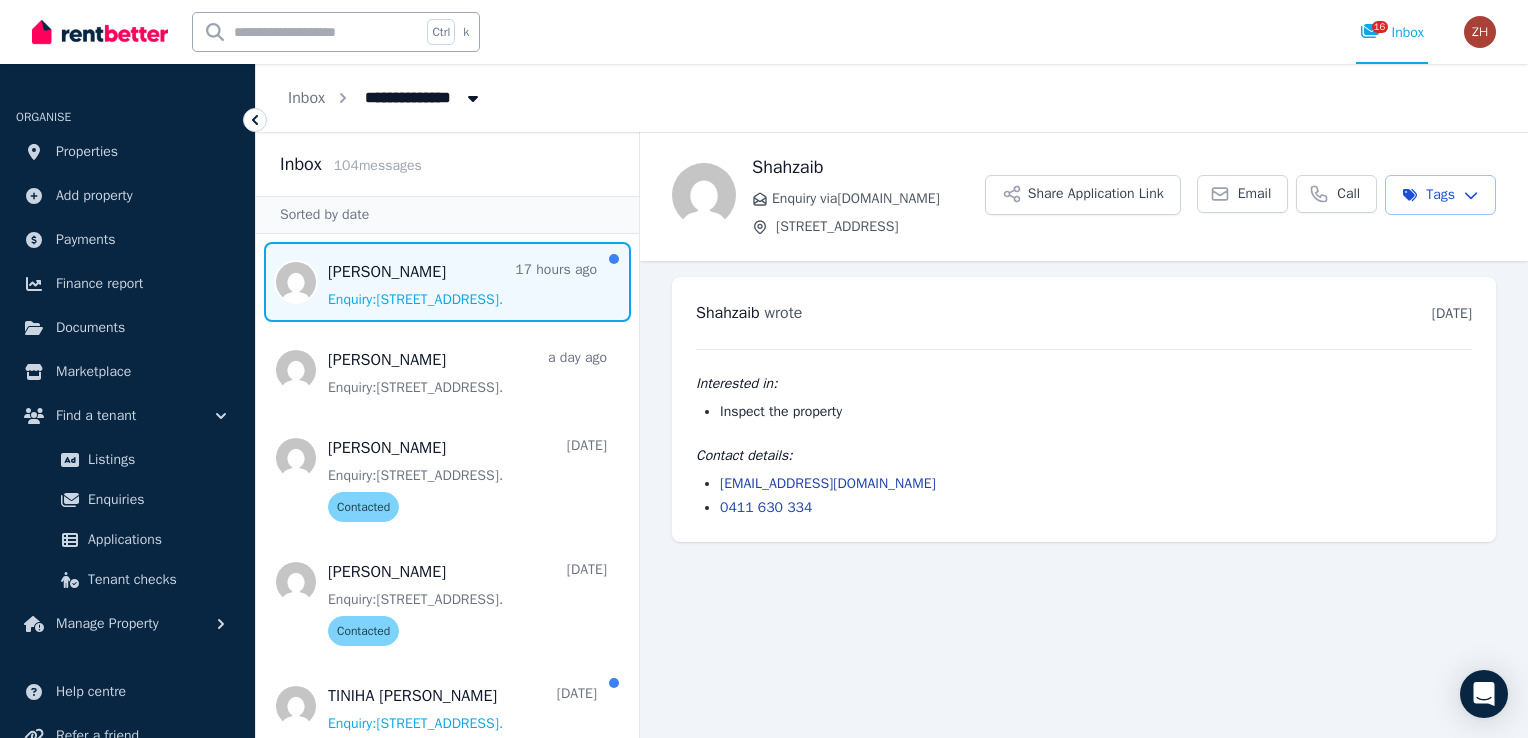 click at bounding box center (447, 282) 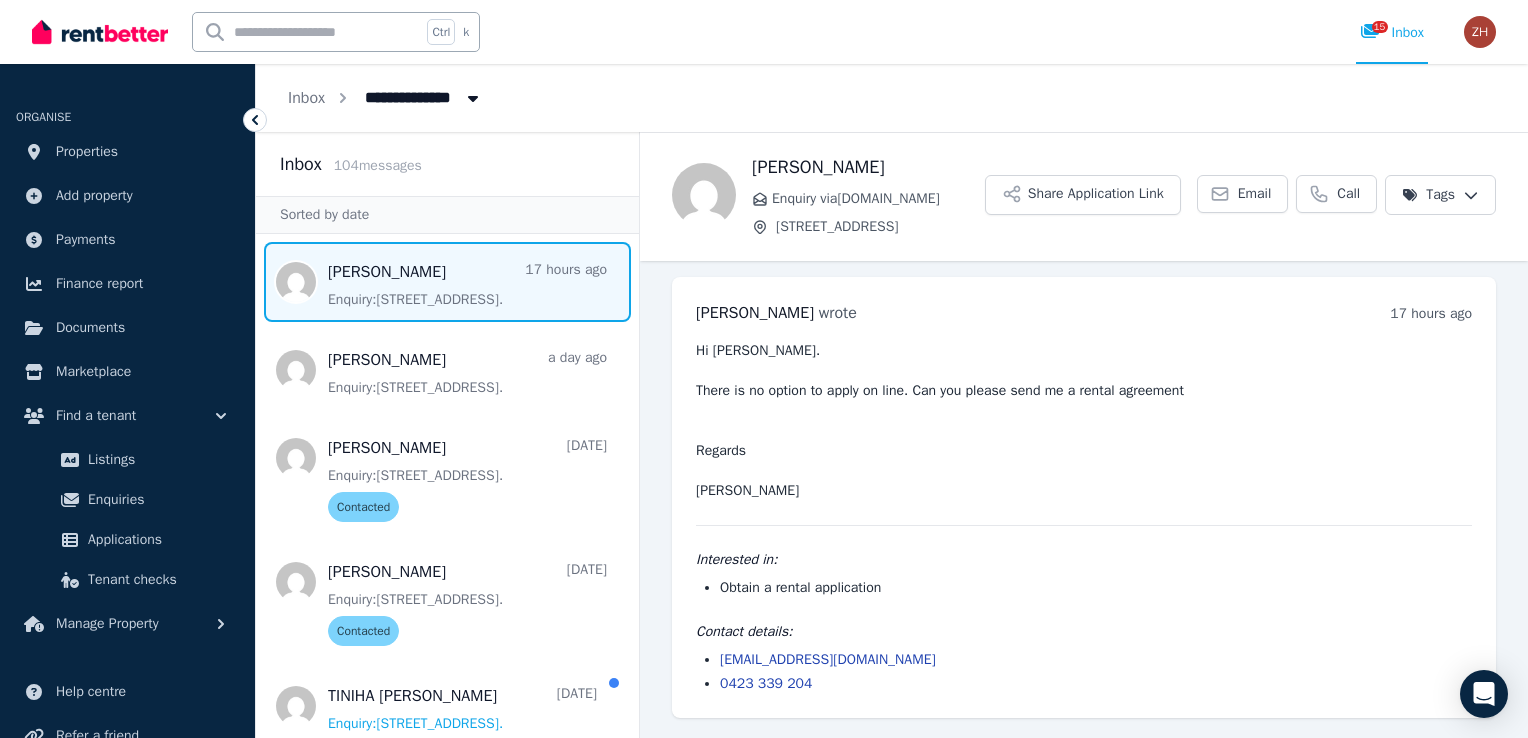 click on "[PERSON_NAME]   wrote 17 hours ago 5:29 pm [DATE][DATE] Hi [PERSON_NAME].
There is no option to apply on line.  Can you please send me a rental agreement
Regards
[PERSON_NAME] Interested in: Obtain a rental application Contact details: [EMAIL_ADDRESS][DOMAIN_NAME] 0423 339 204" at bounding box center [1084, 497] 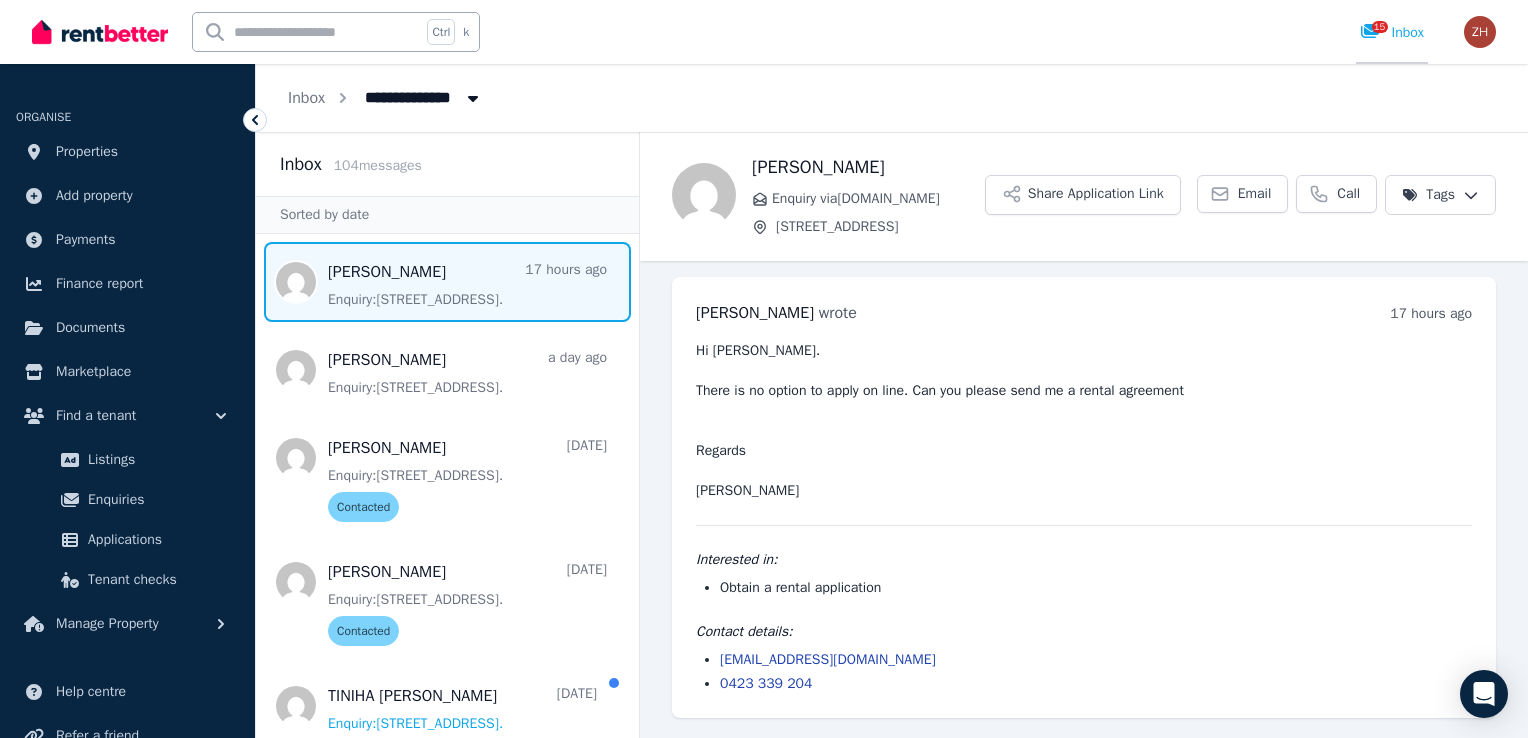 click on "15" at bounding box center [1380, 27] 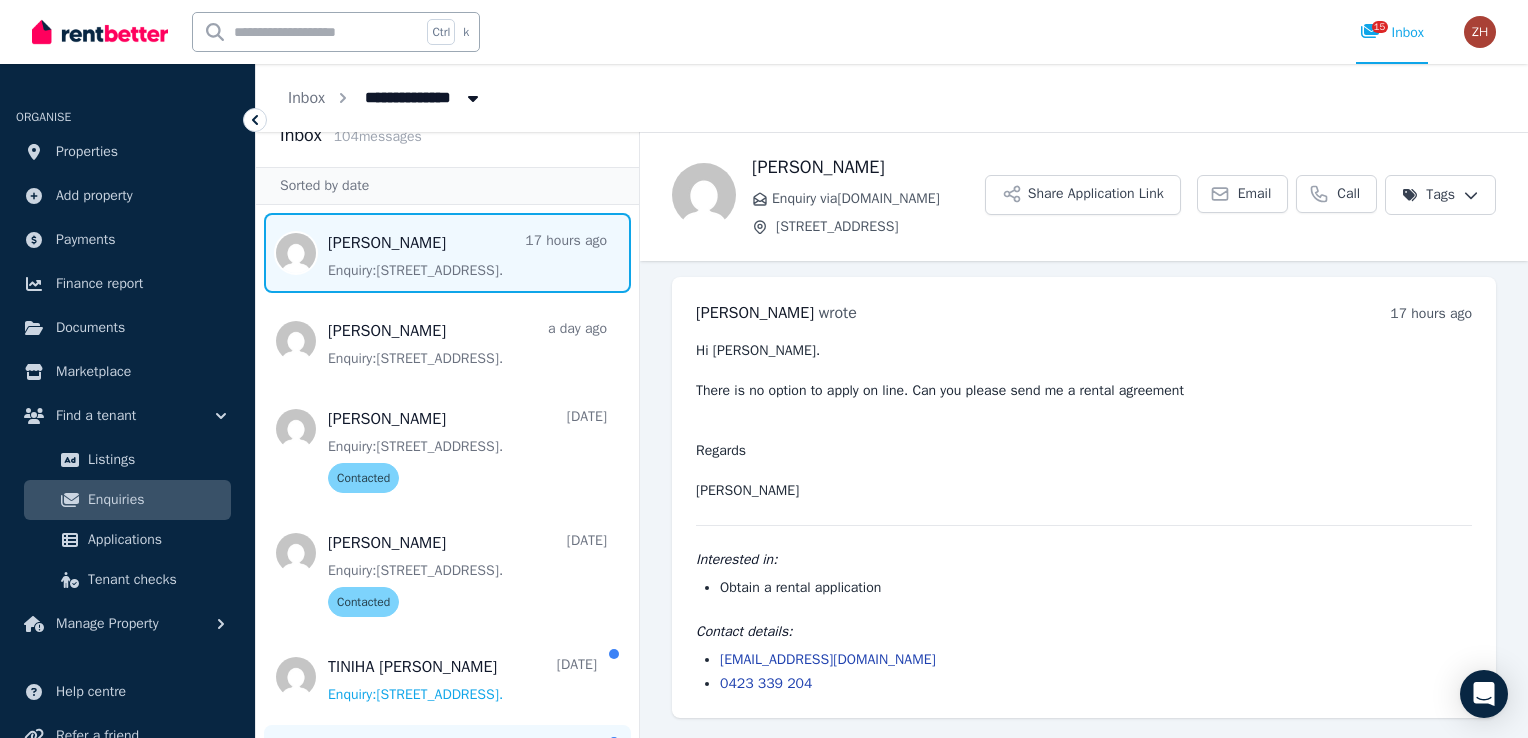 scroll, scrollTop: 0, scrollLeft: 0, axis: both 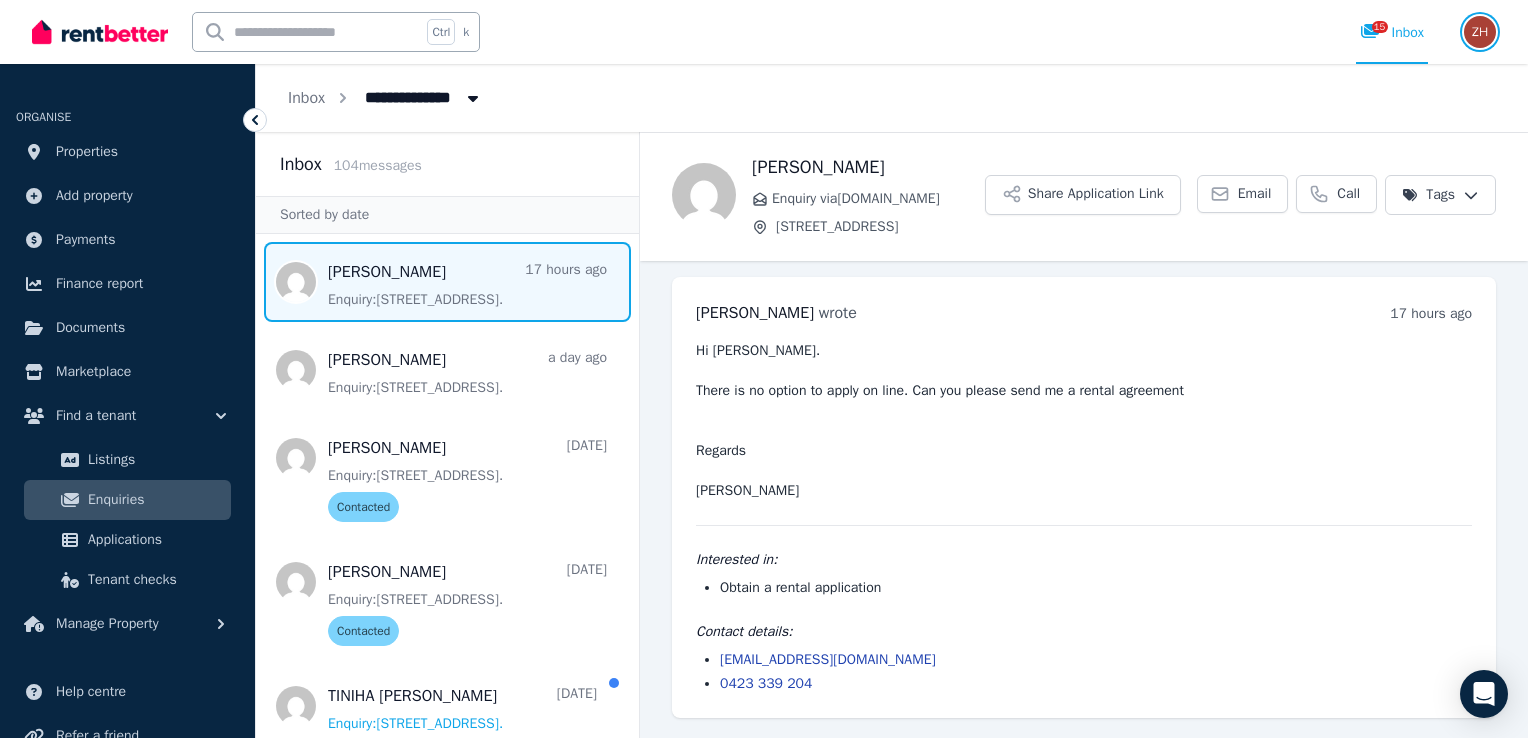 click at bounding box center [1480, 32] 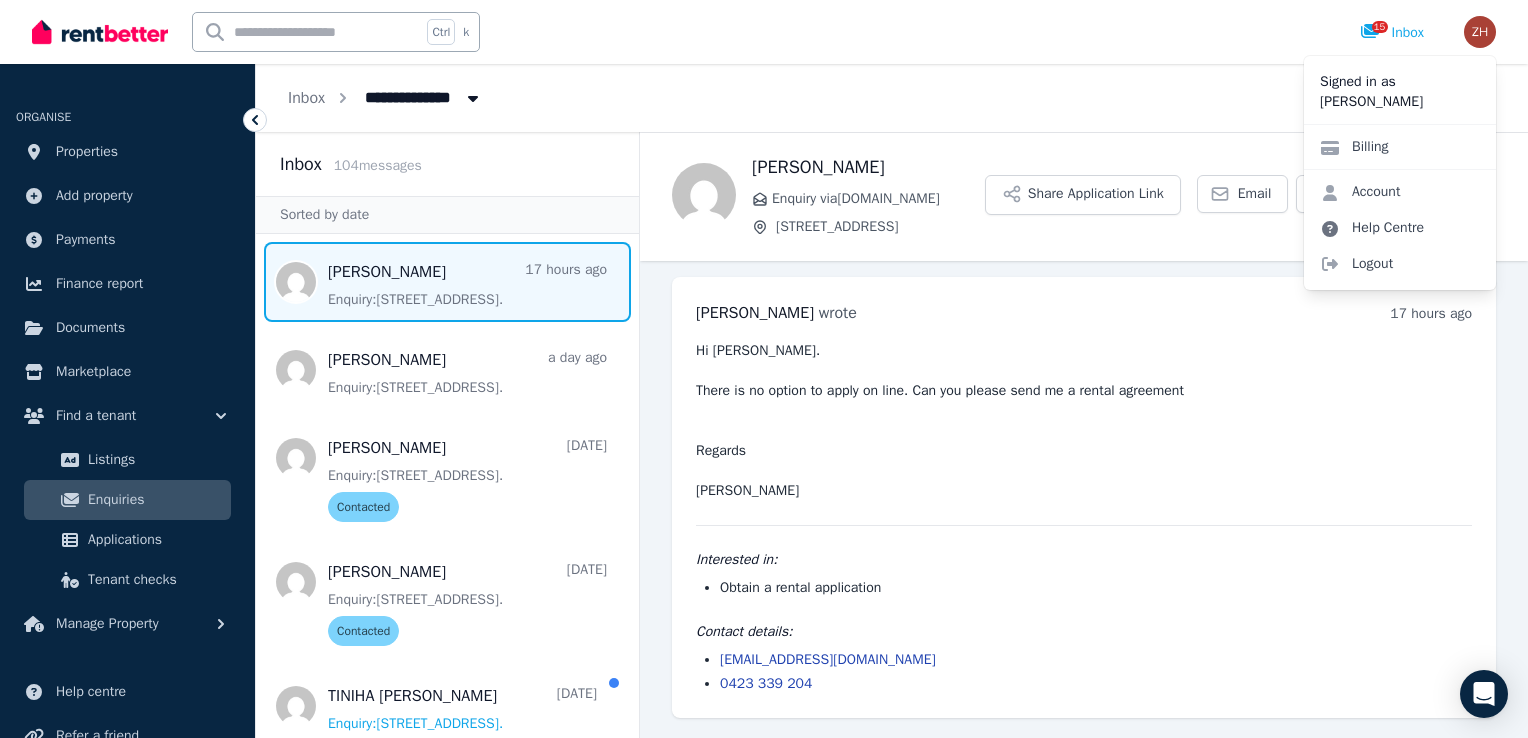 click on "Help Centre" at bounding box center (1372, 228) 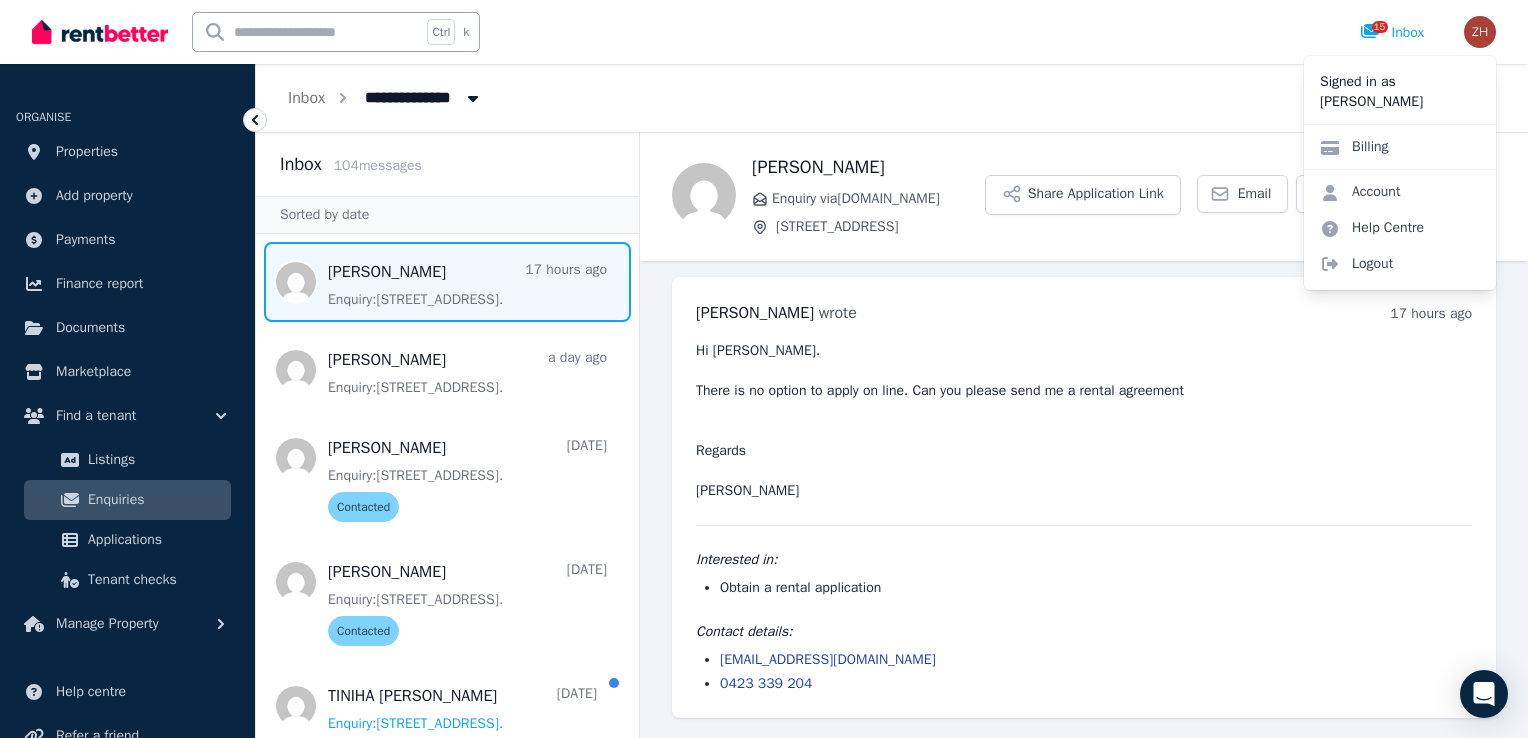 click on "Ctrl k 15 Inbox" at bounding box center (730, 32) 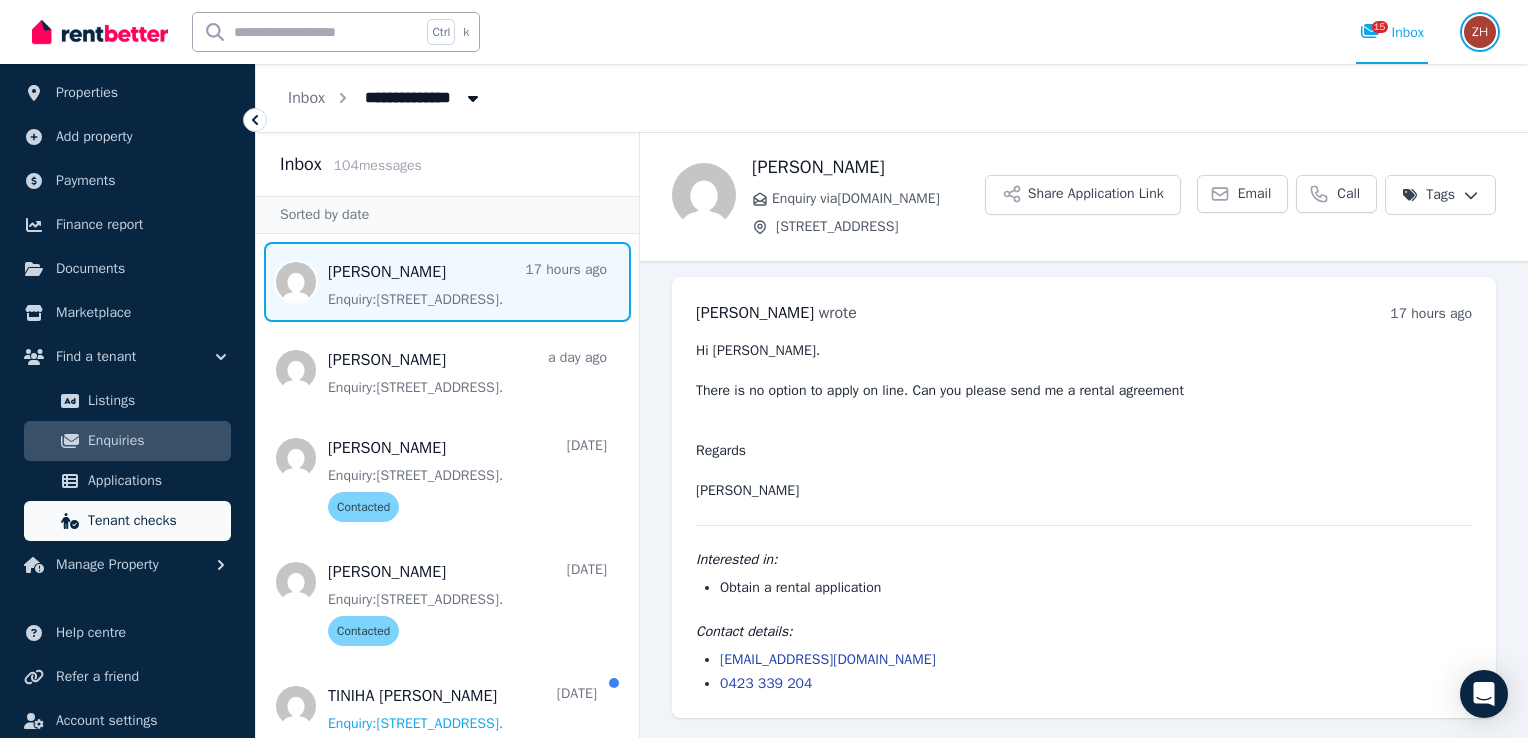 scroll, scrollTop: 117, scrollLeft: 0, axis: vertical 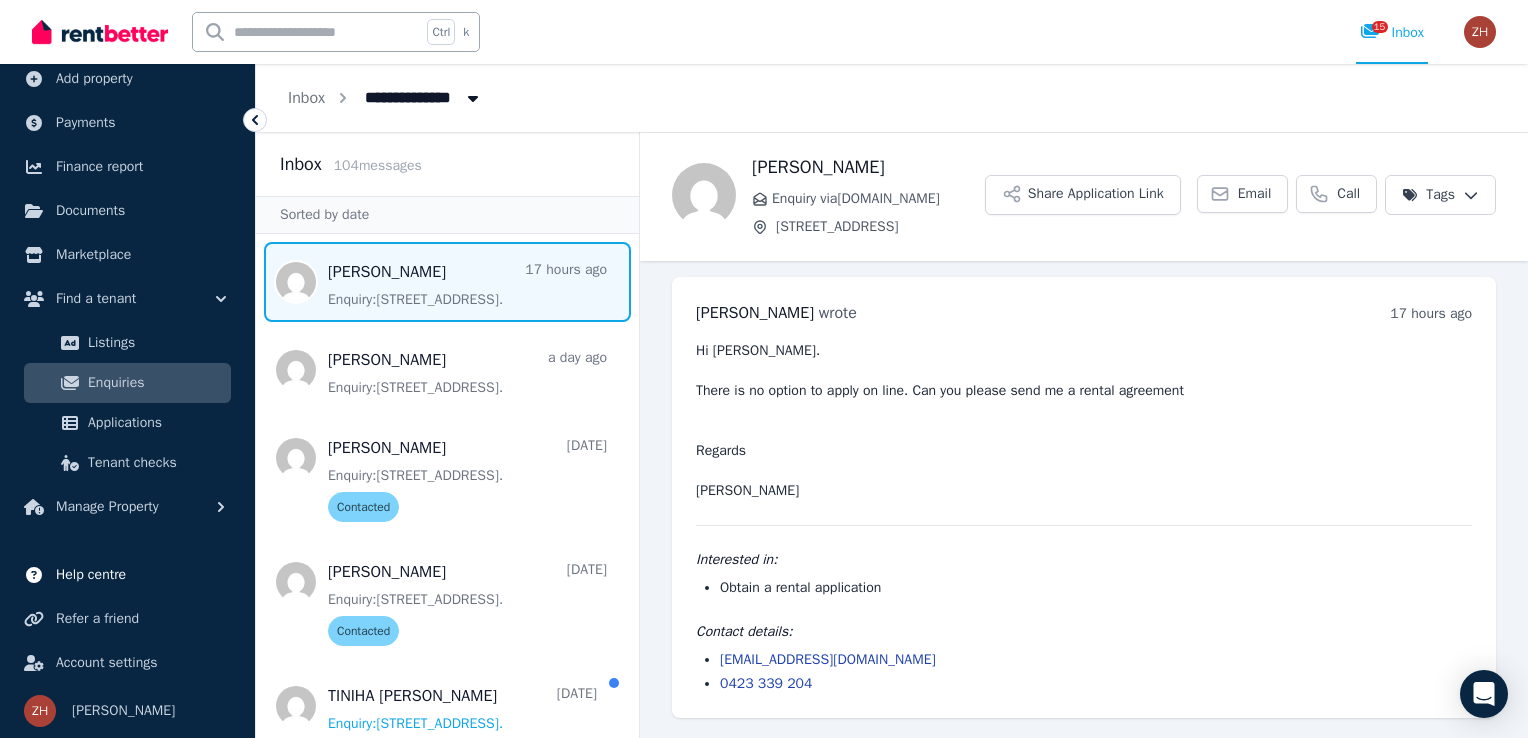 click on "Help centre" at bounding box center (91, 575) 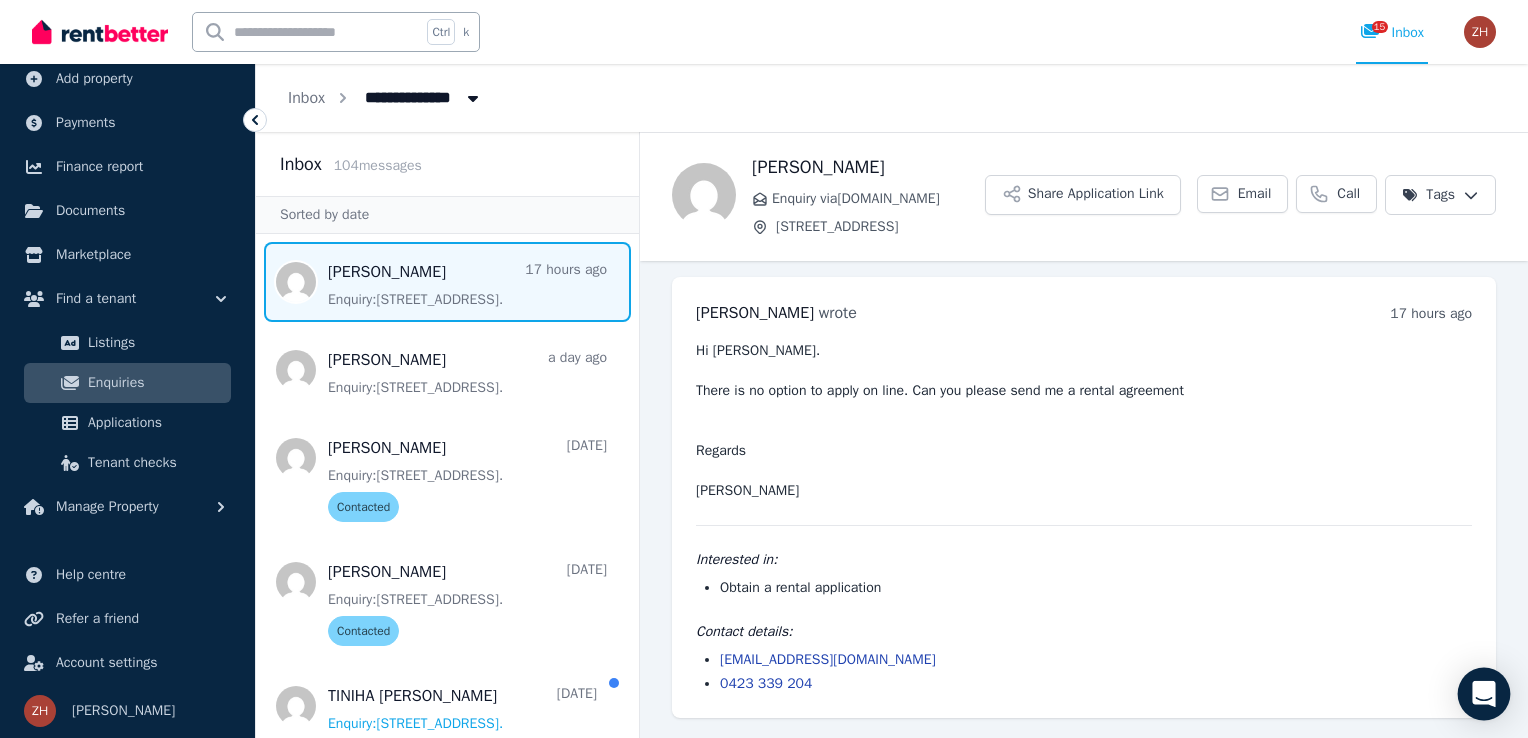 click 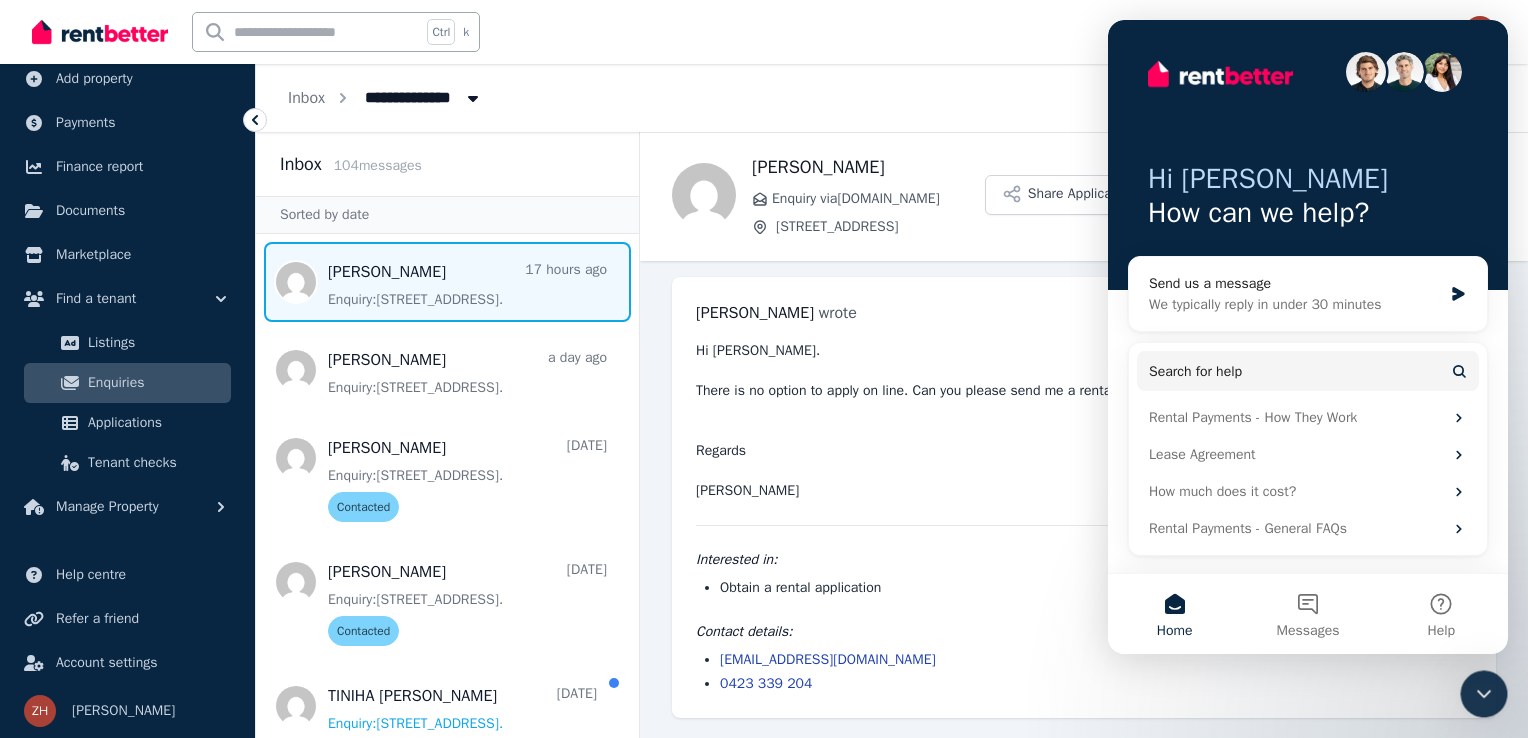 scroll, scrollTop: 0, scrollLeft: 0, axis: both 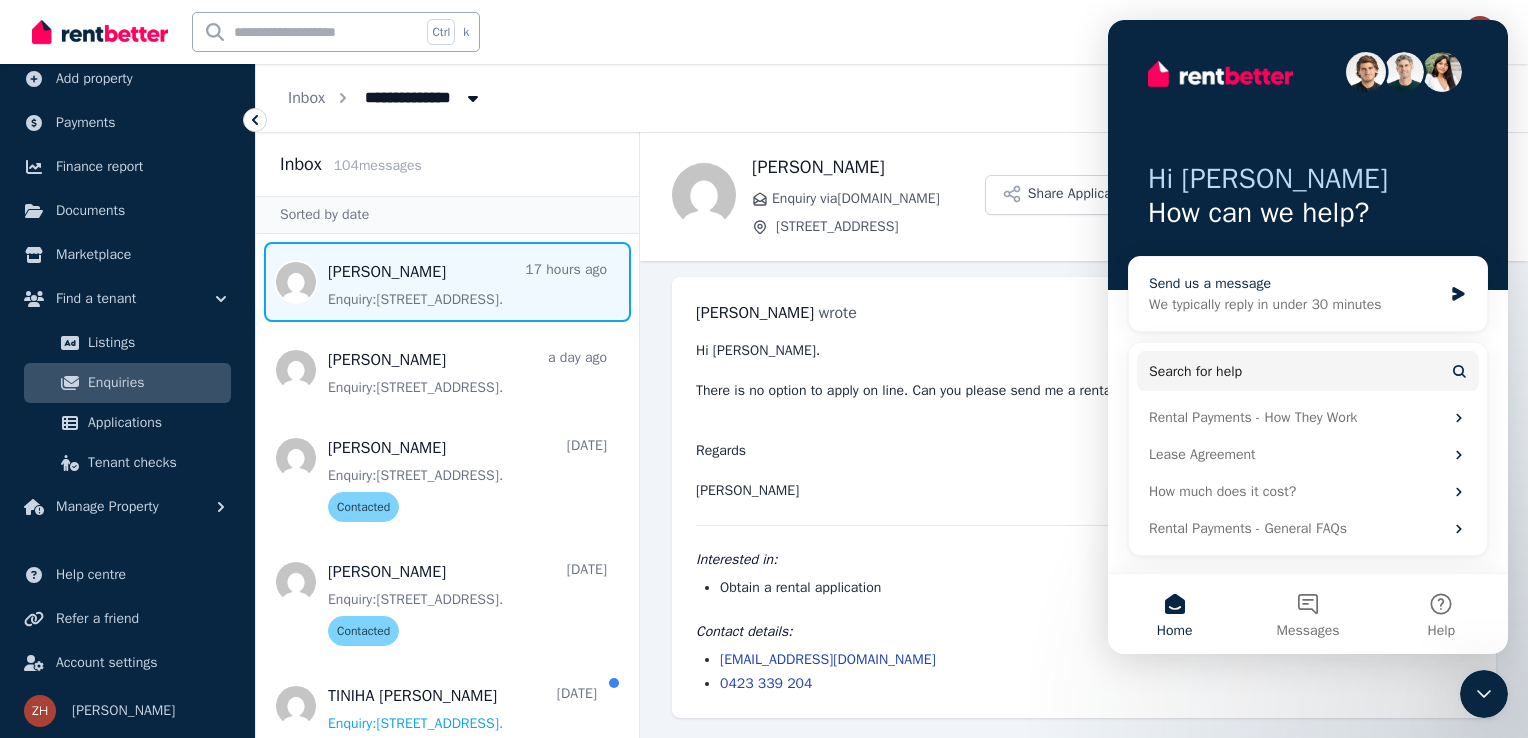 click on "Send us a message" at bounding box center [1295, 283] 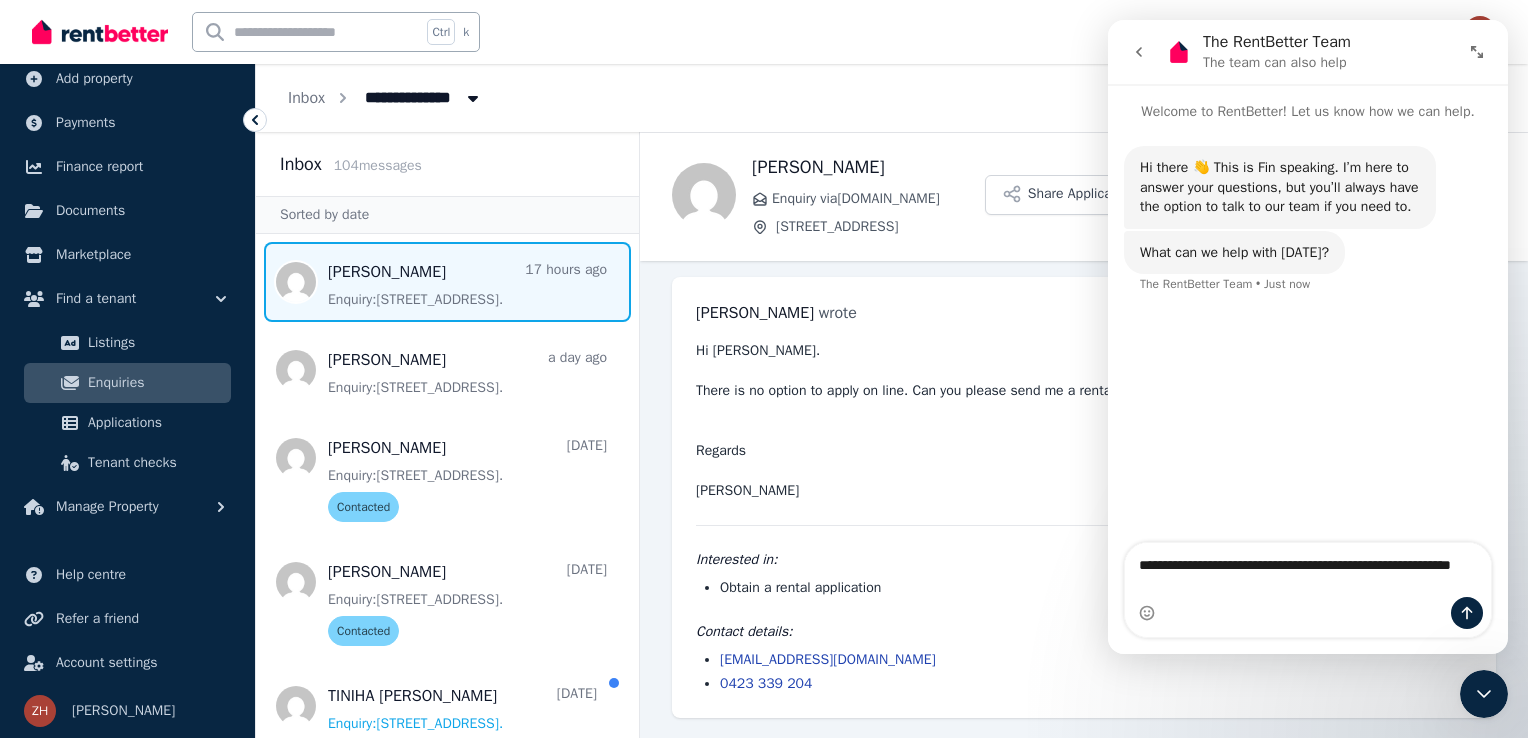 type on "**********" 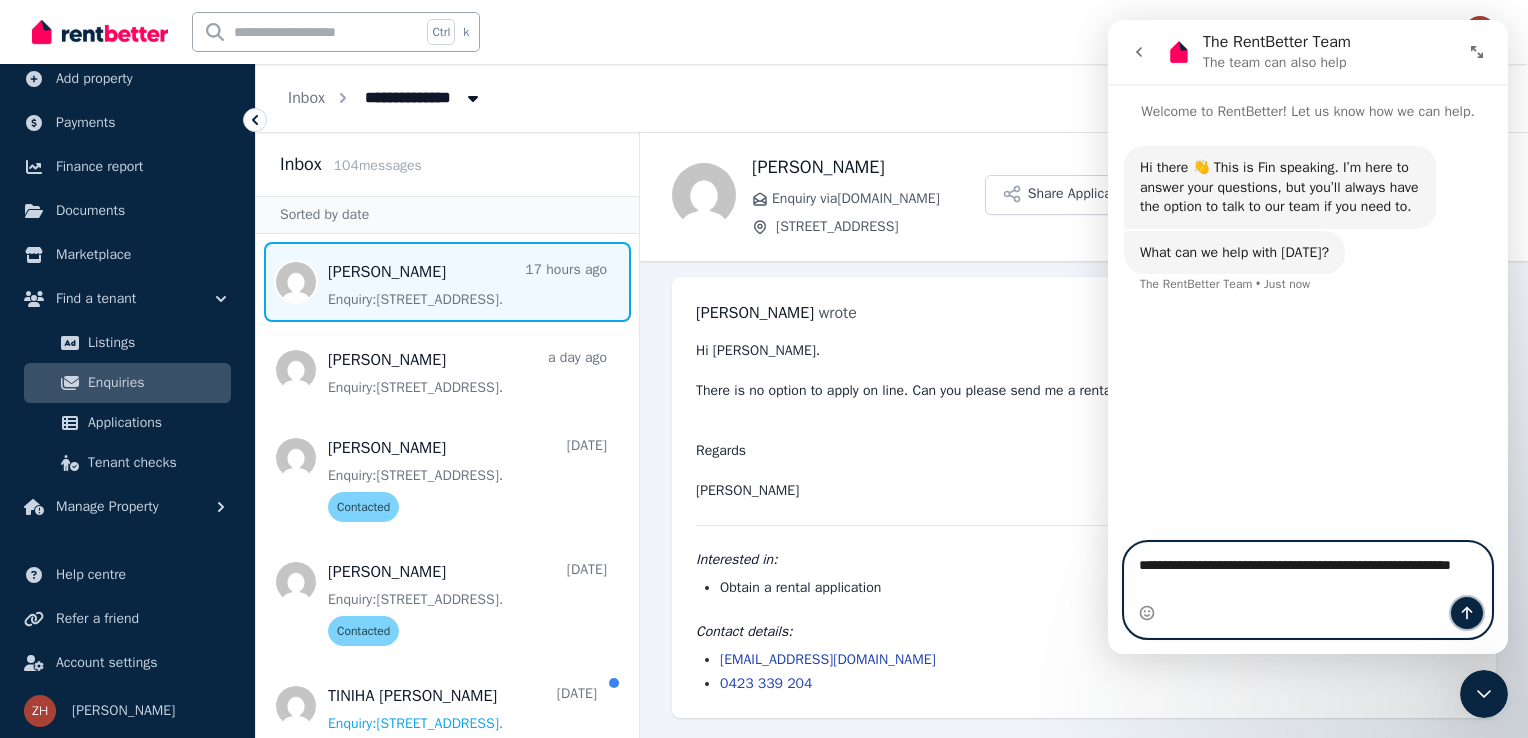 click 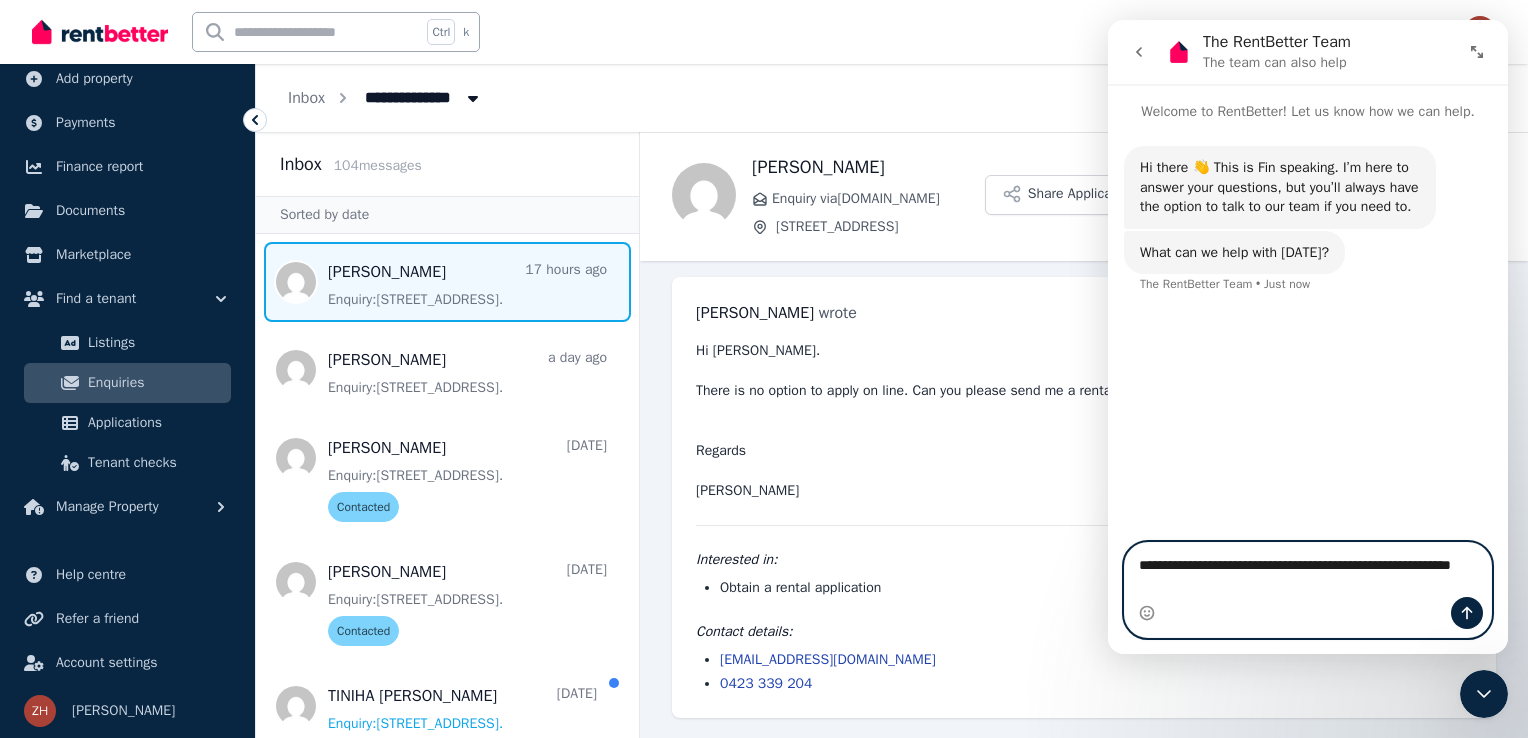 type 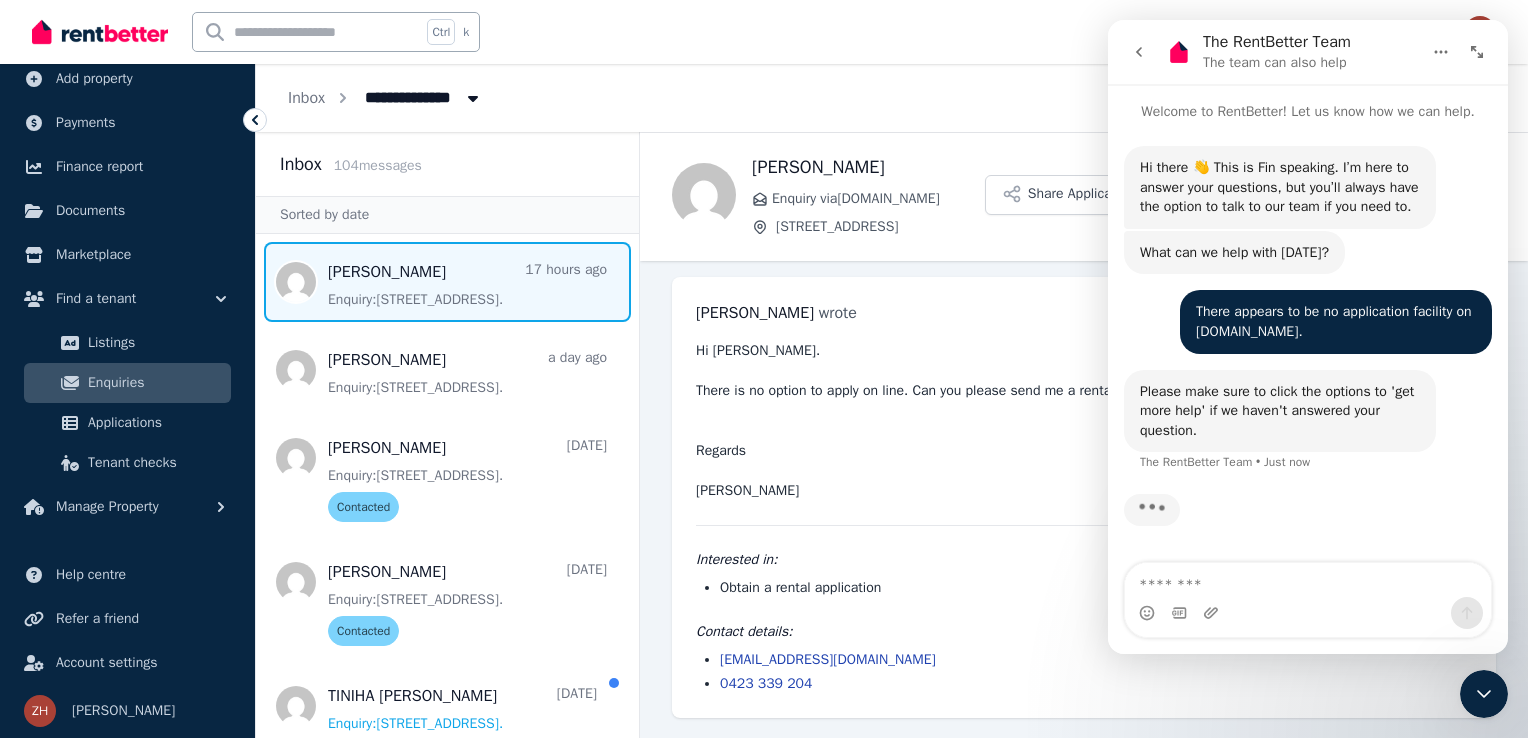 scroll, scrollTop: 0, scrollLeft: 0, axis: both 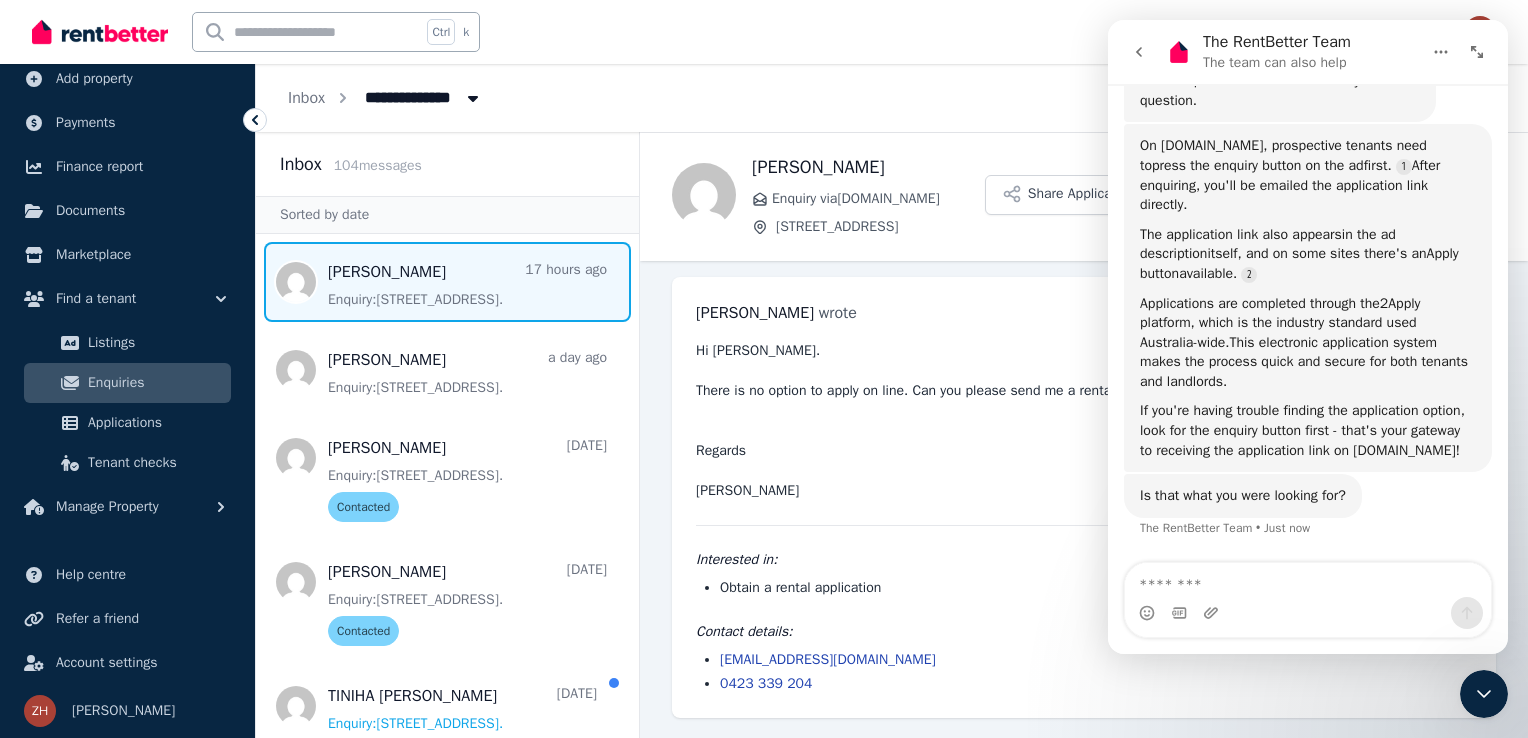 drag, startPoint x: 1144, startPoint y: 128, endPoint x: 1297, endPoint y: 450, distance: 356.50104 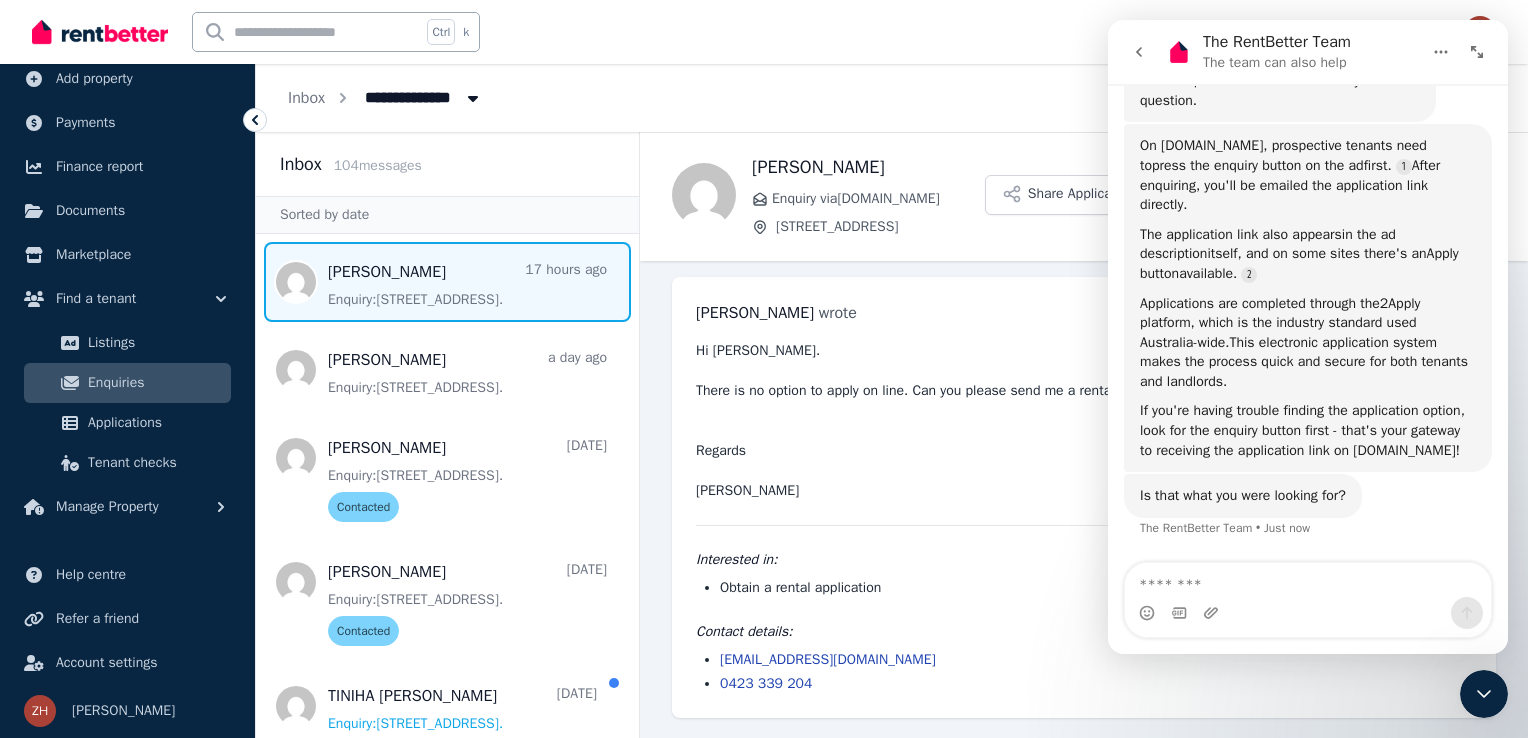 click on "On [DOMAIN_NAME], prospective tenants need to  press the enquiry button on the ad  first.  After enquiring, you'll be emailed the application link directly. The application link also appears  in the ad description  itself, and on some sites there's an  Apply button  available. Applications are completed through the  2Apply platform , which is the industry standard used Australia-wide.This electronic application system makes the process quick and secure for both tenants and landlords. If you're having trouble finding the application option, look for the enquiry button first - that's your gateway to receiving the application link on [DOMAIN_NAME]!" at bounding box center (1308, 298) 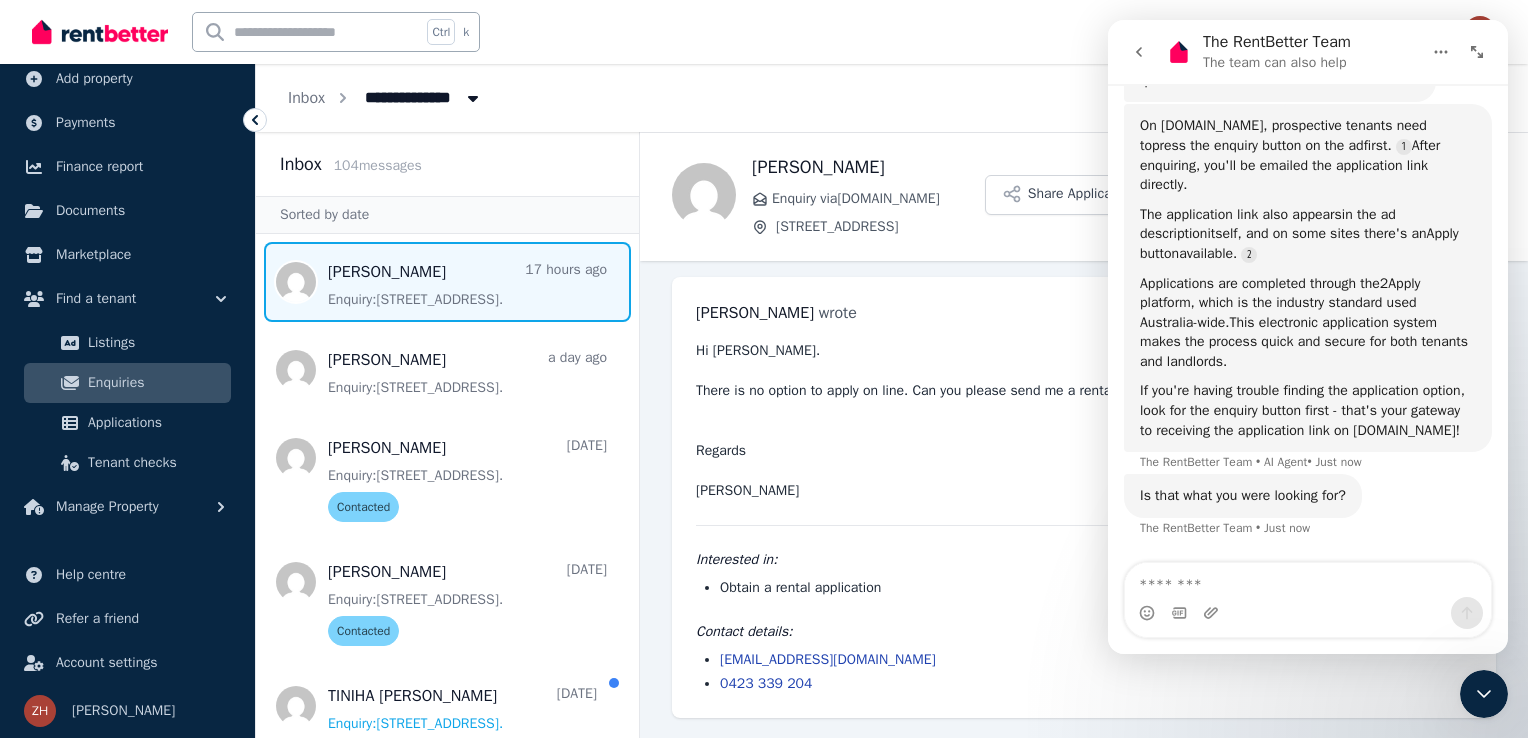 scroll, scrollTop: 2, scrollLeft: 0, axis: vertical 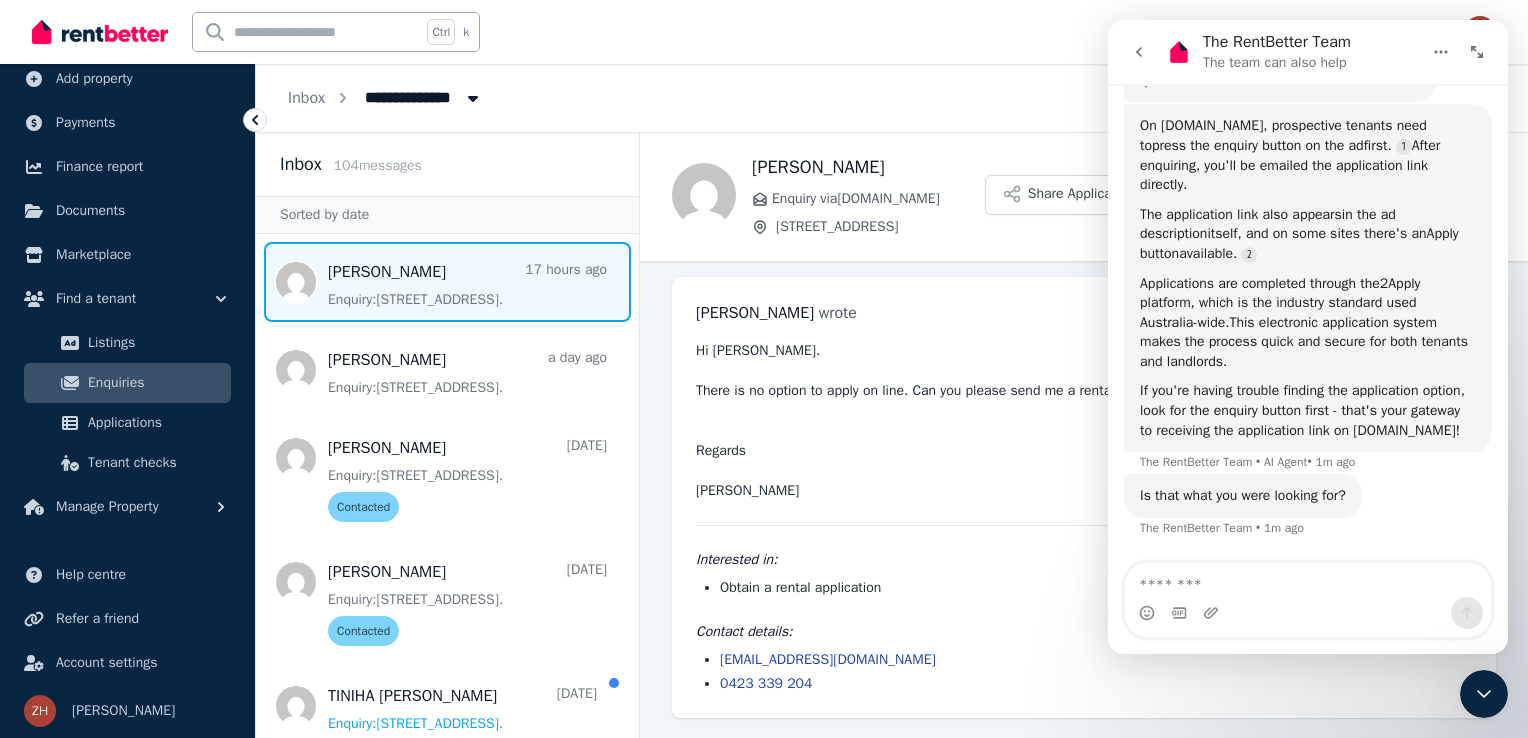 copy on "On [DOMAIN_NAME], prospective tenants need to  press the enquiry button on the ad  first.  After enquiring, you'll be emailed the application link directly. The application link also appears  in the ad description  itself, and on some sites there's an  Apply button  available. Applications are completed through the  2Apply platform , which is the industry standard used Australia-wide.This electronic application system makes the process quick and secure for both tenants and landlords. If you're having trouble finding the application option, look for the enquiry button first - that's your gateway to receiving the application link on [DOMAIN_NAME]!" 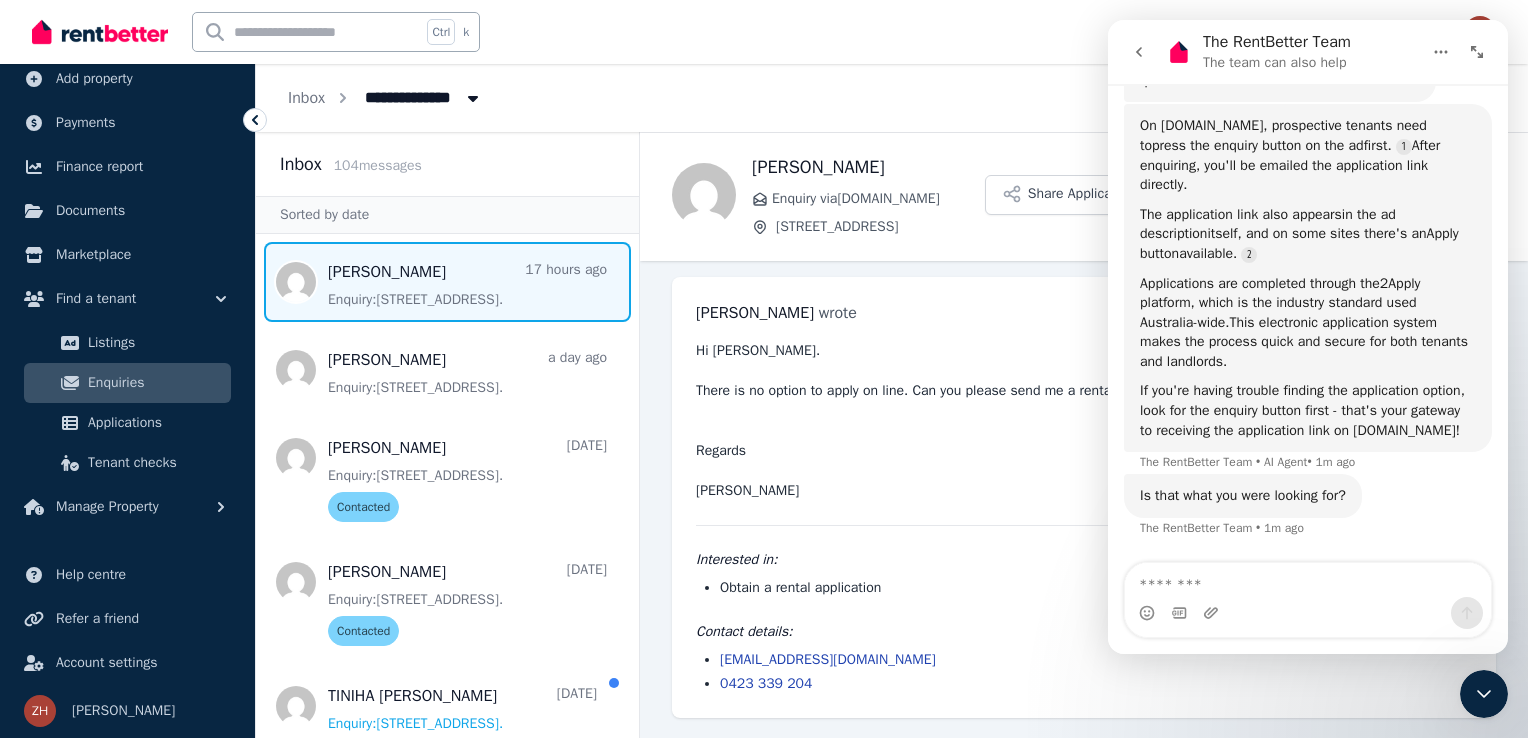 click on "On [DOMAIN_NAME], prospective tenants need to  press the enquiry button on the ad  first.  After enquiring, you'll be emailed the application link directly." at bounding box center (1308, 155) 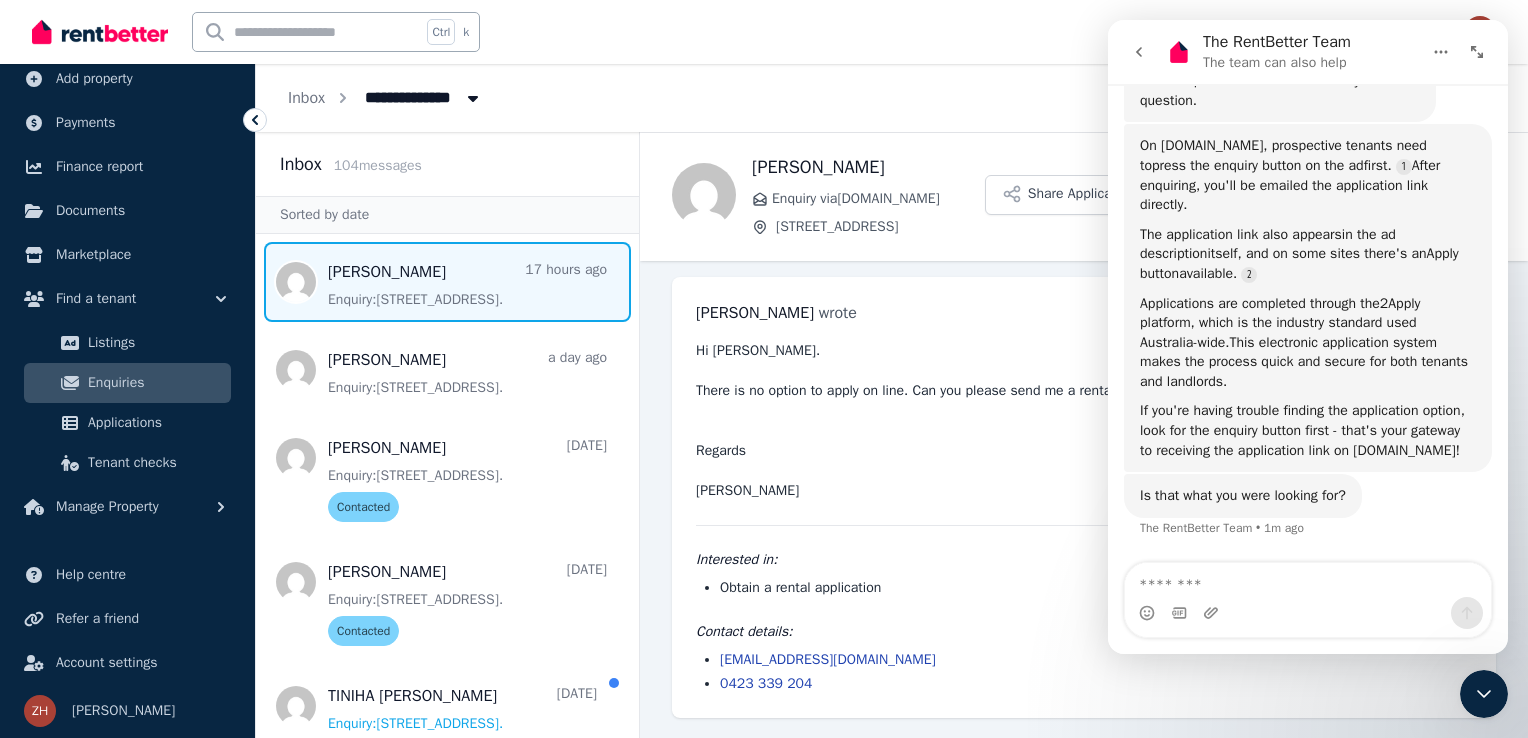 scroll, scrollTop: 367, scrollLeft: 0, axis: vertical 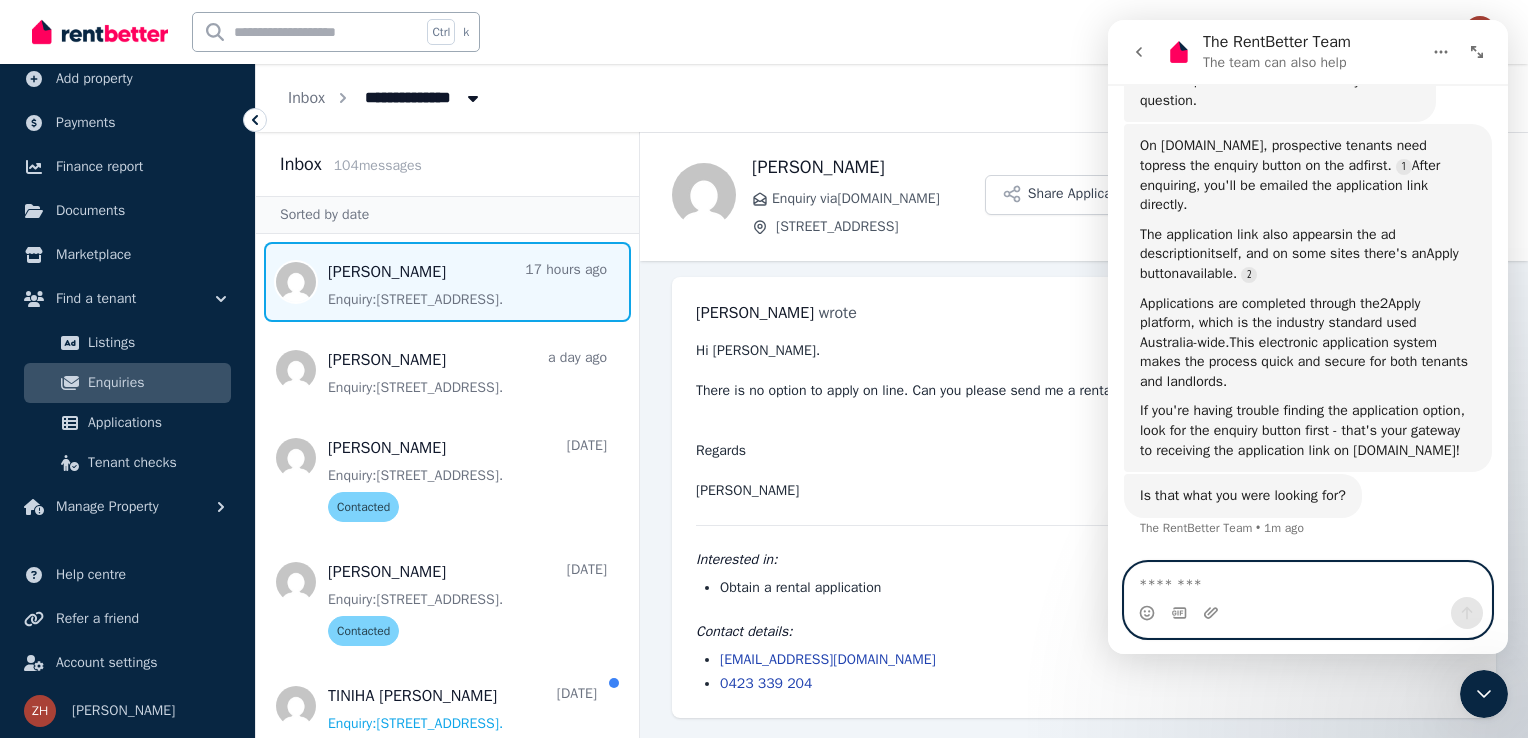 click at bounding box center (1308, 580) 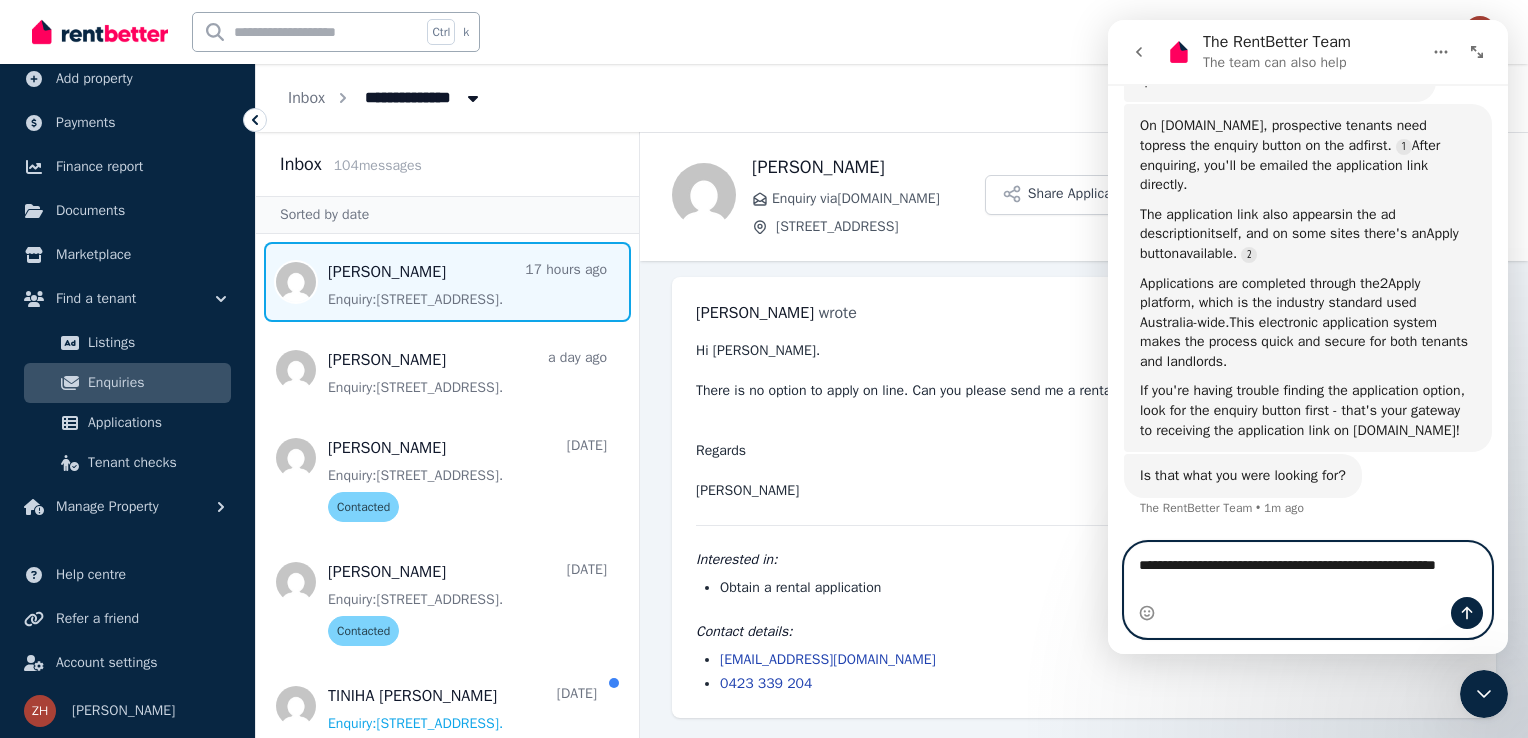 scroll, scrollTop: 376, scrollLeft: 0, axis: vertical 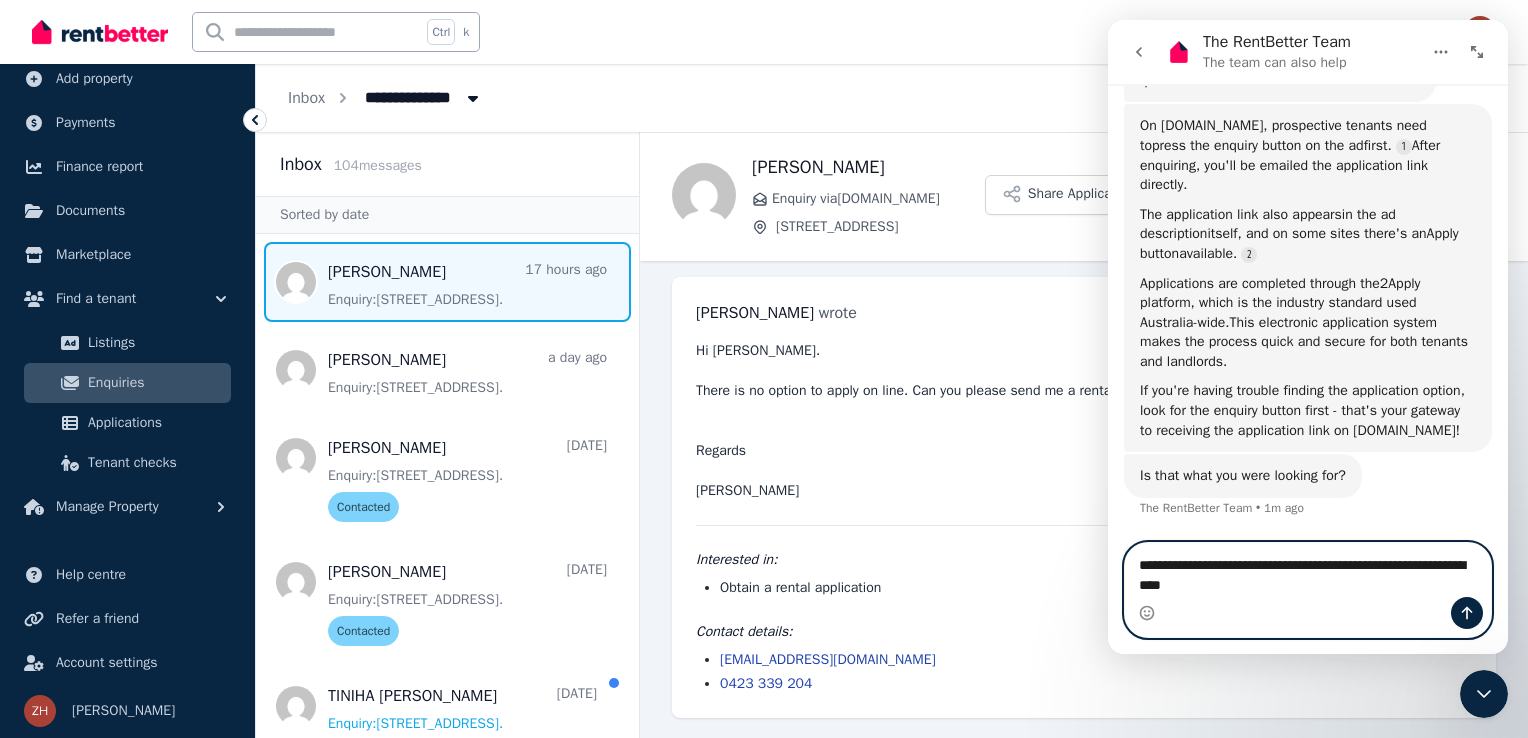 type on "**********" 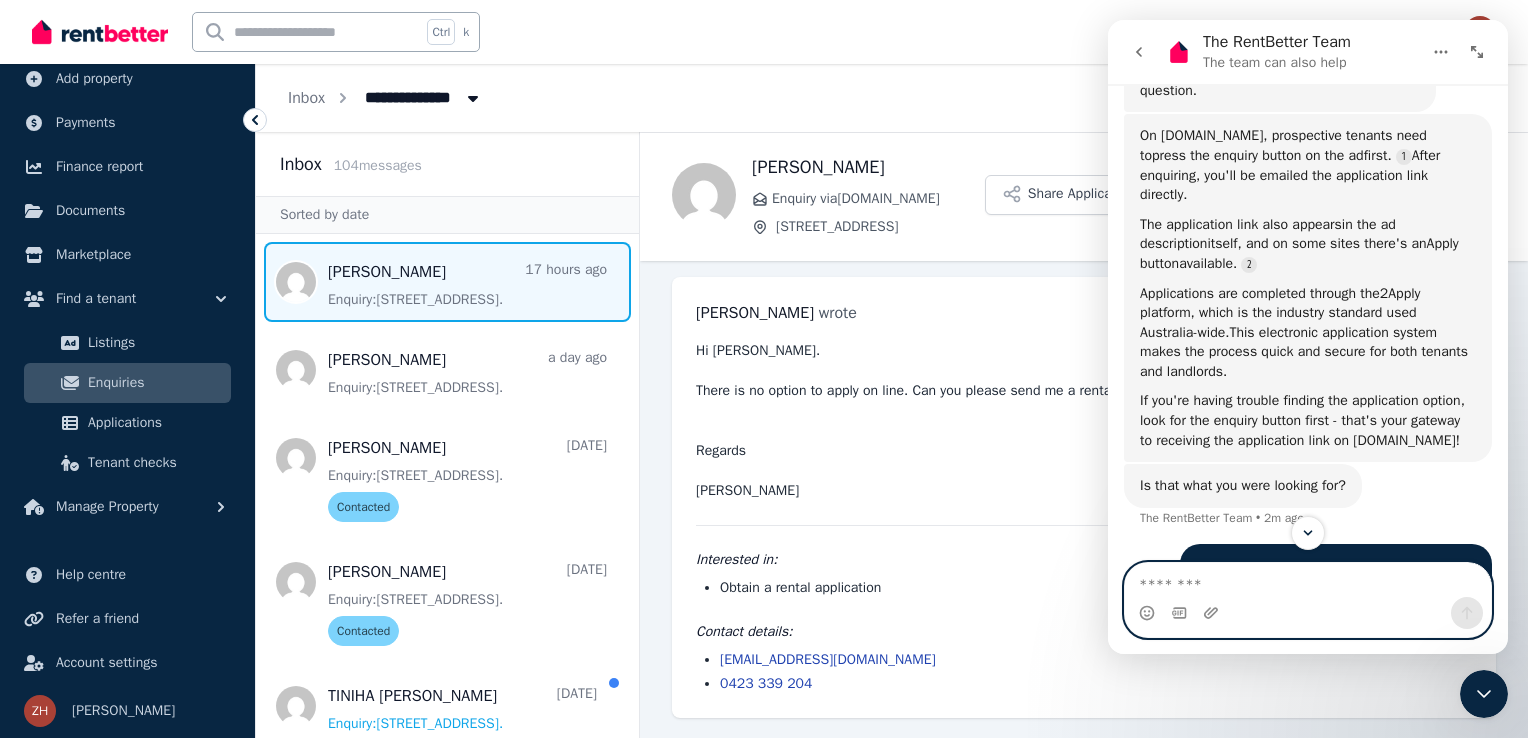 scroll, scrollTop: 308, scrollLeft: 0, axis: vertical 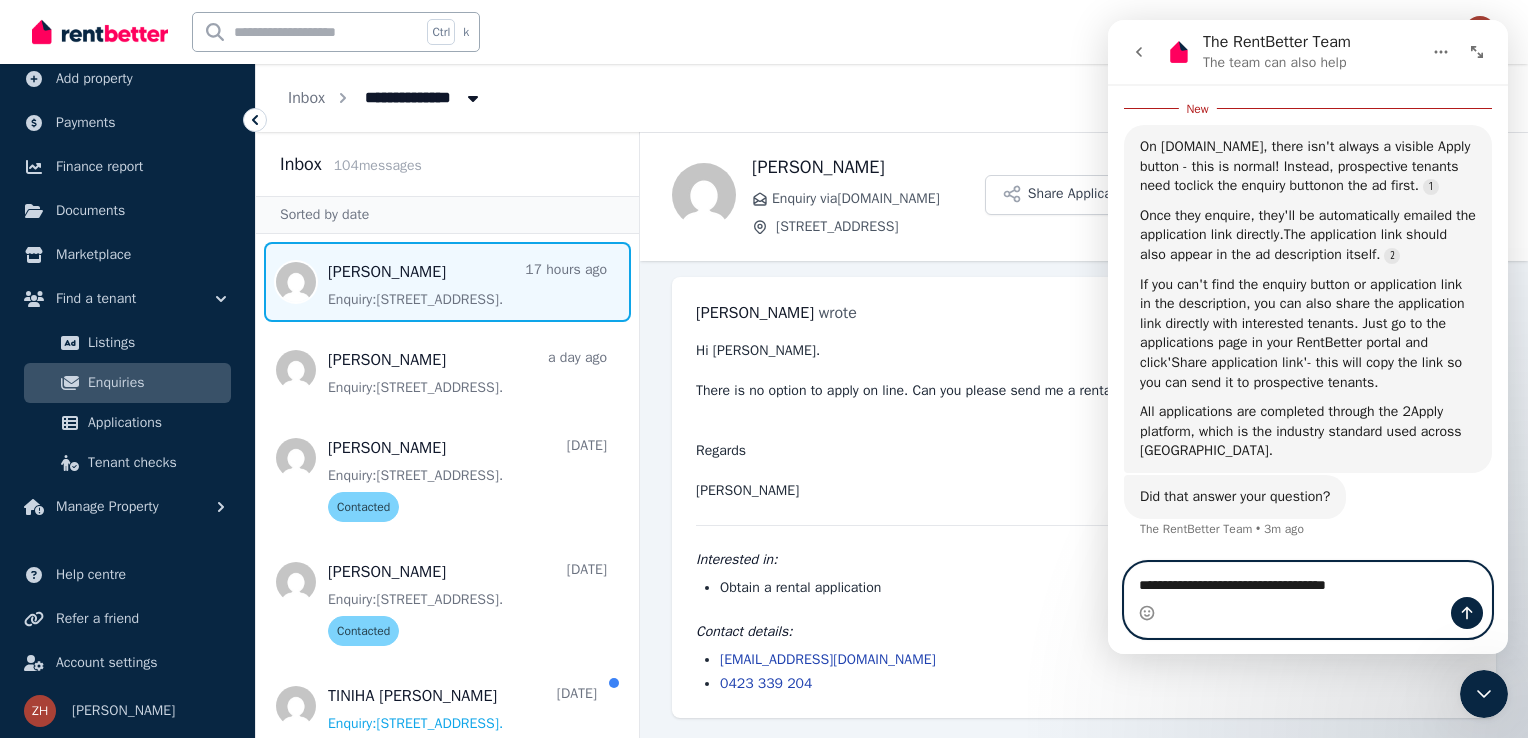 type on "**********" 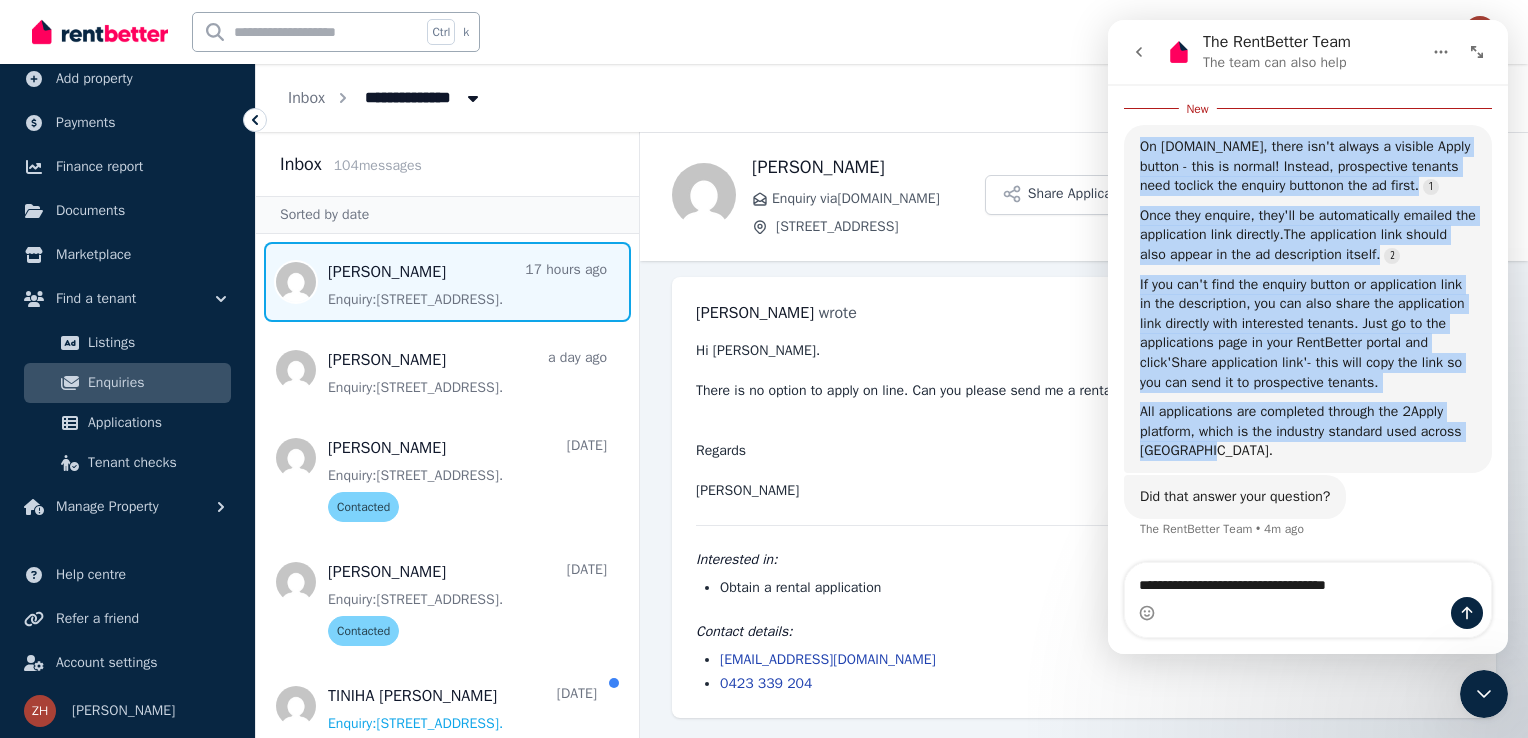 drag, startPoint x: 1140, startPoint y: 122, endPoint x: 1200, endPoint y: 466, distance: 349.19336 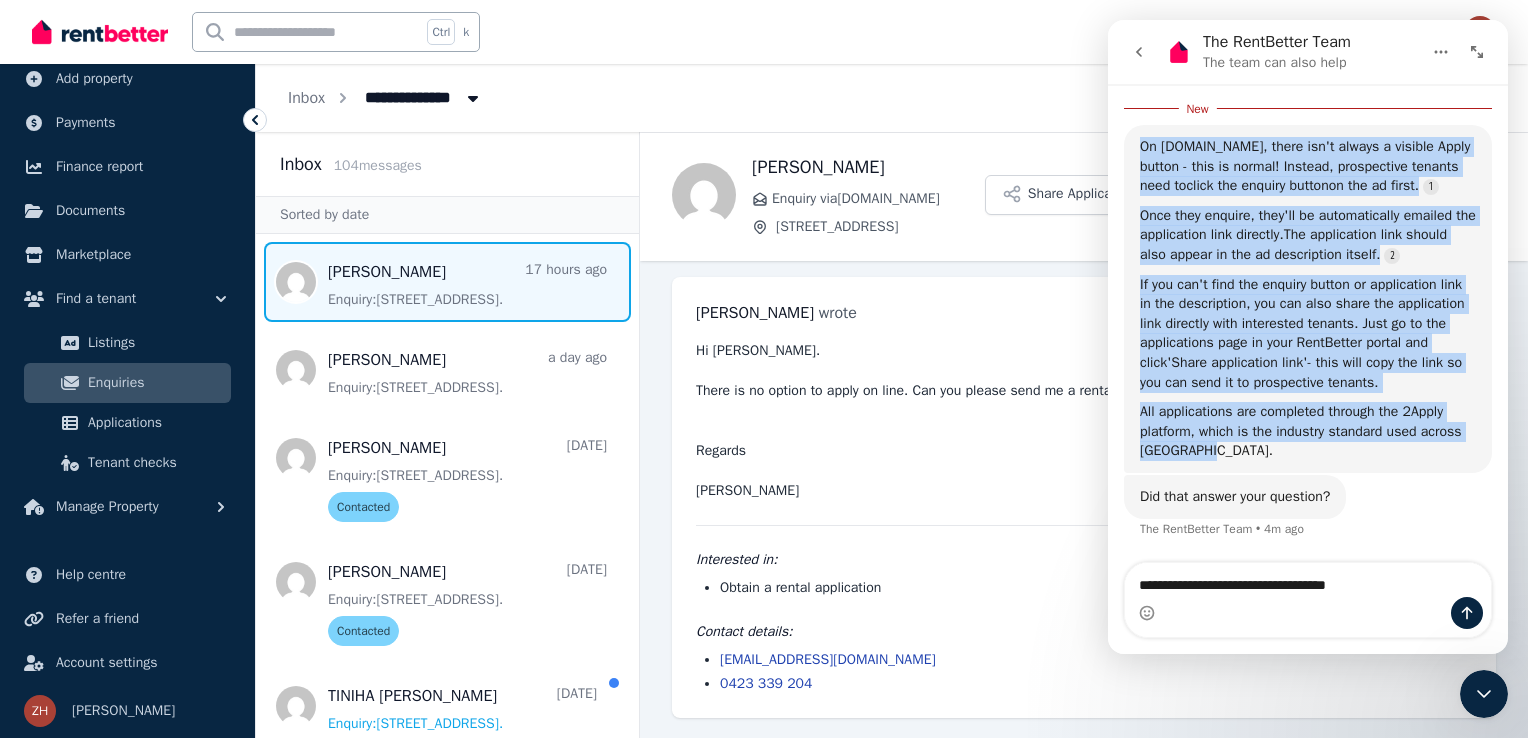click on "On [DOMAIN_NAME], there isn't always a visible Apply button - this is normal! Instead, prospective tenants need to  click the enquiry button  on the ad first. Once they enquire, they'll be automatically emailed the application link directly.The application link should also appear in the ad description itself. If you can't find the enquiry button or application link in the description, you can also share the application link directly with interested tenants. Just go to the applications page in your RentBetter portal and click  'Share application link'  - this will copy the link so you can send it to prospective tenants. All applications are completed through the 2Apply platform, which is the industry standard used across [GEOGRAPHIC_DATA]." at bounding box center [1308, 299] 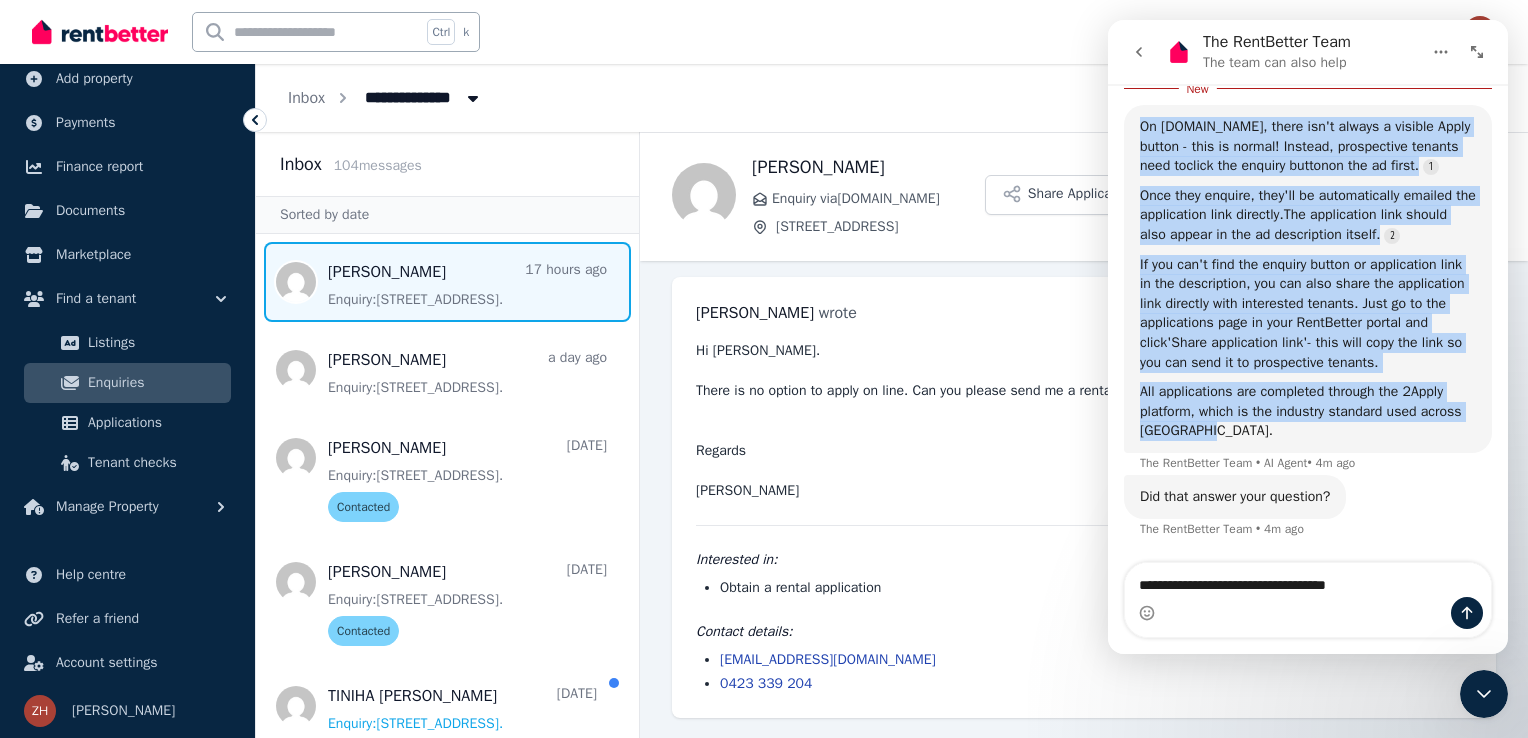 scroll, scrollTop: 945, scrollLeft: 0, axis: vertical 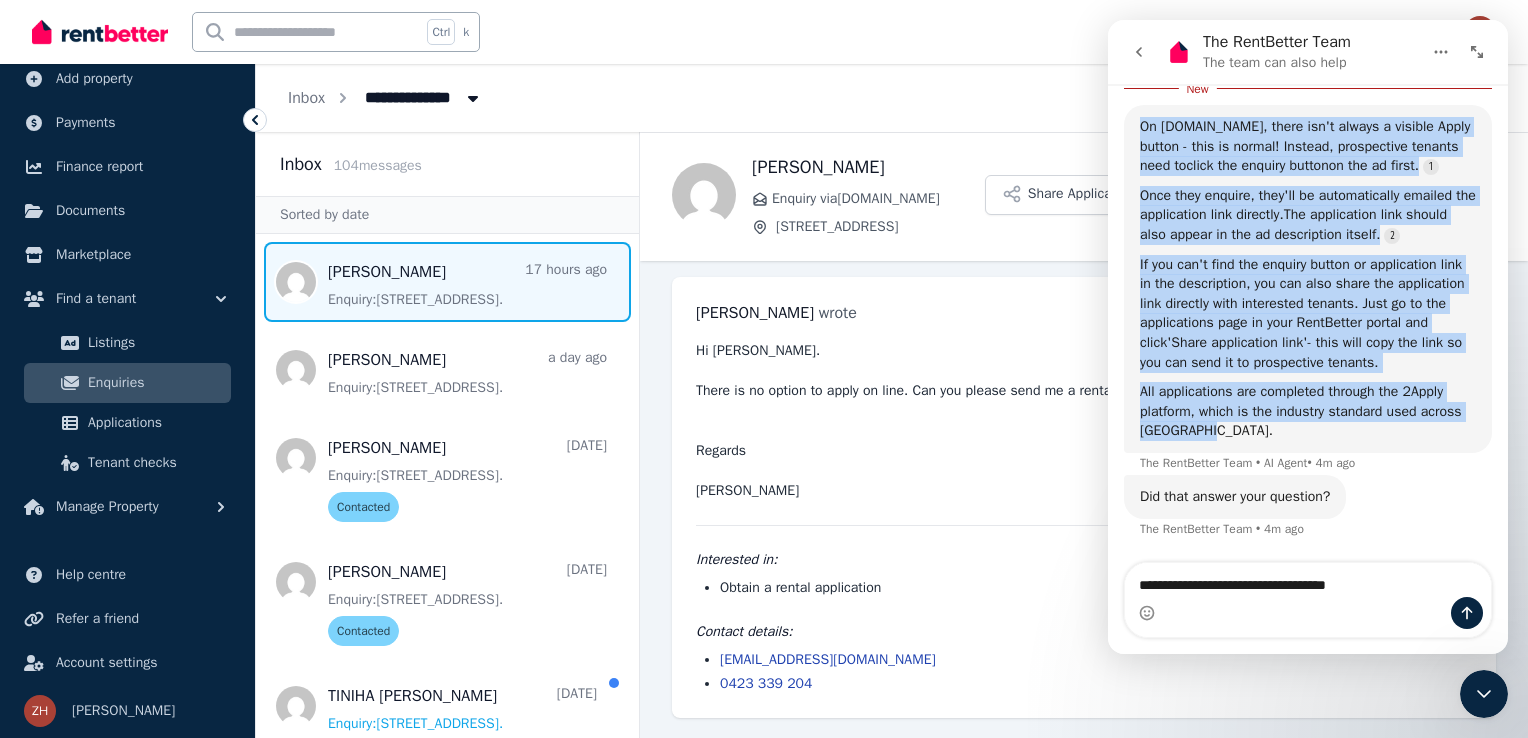 copy on "On [DOMAIN_NAME], there isn't always a visible Apply button - this is normal! Instead, prospective tenants need to  click the enquiry button  on the ad first. Once they enquire, they'll be automatically emailed the application link directly.The application link should also appear in the ad description itself. If you can't find the enquiry button or application link in the description, you can also share the application link directly with interested tenants. Just go to the applications page in your RentBetter portal and click  'Share application link'  - this will copy the link so you can send it to prospective tenants. All applications are completed through the 2Apply platform, which is the industry standard used across [GEOGRAPHIC_DATA]." 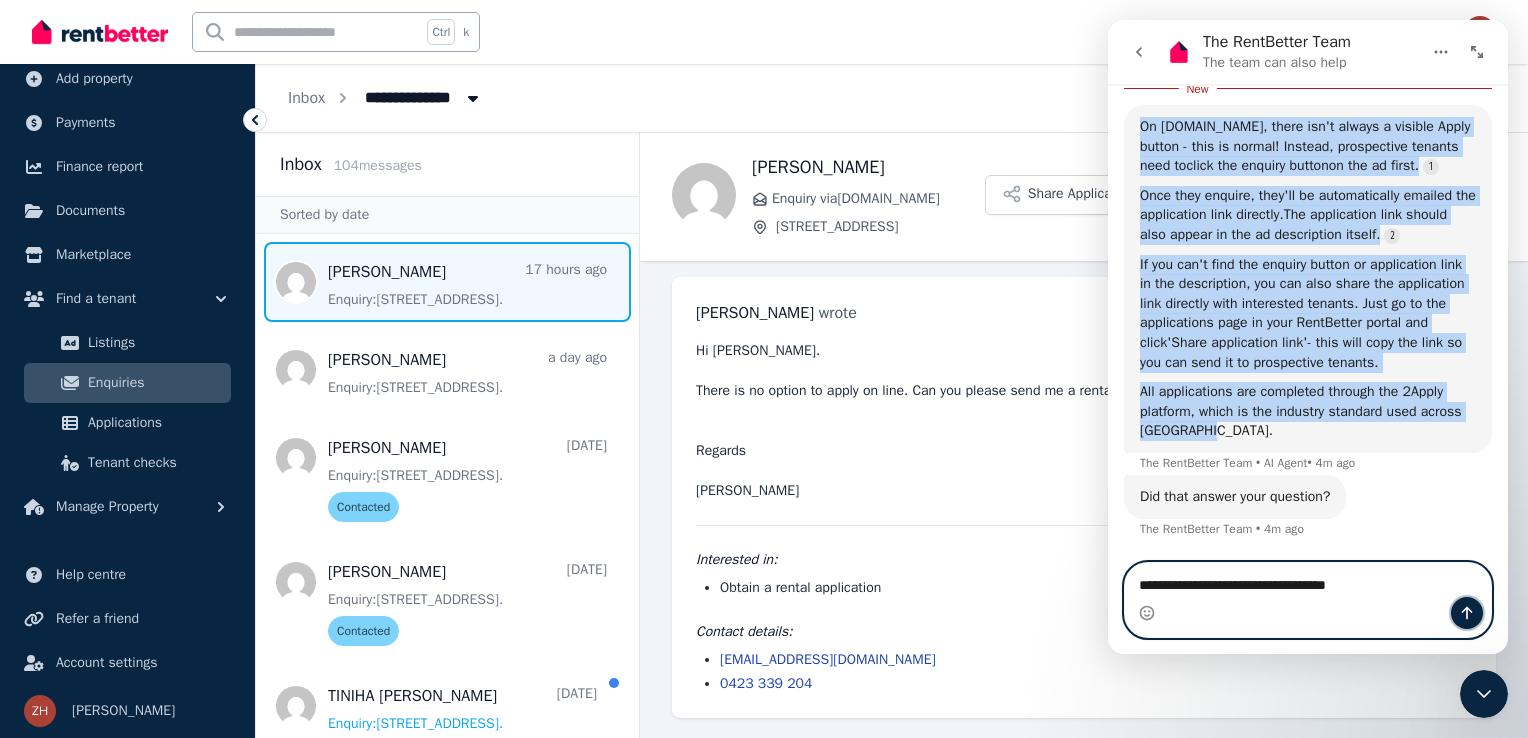 drag, startPoint x: 1464, startPoint y: 610, endPoint x: 1261, endPoint y: 595, distance: 203.55344 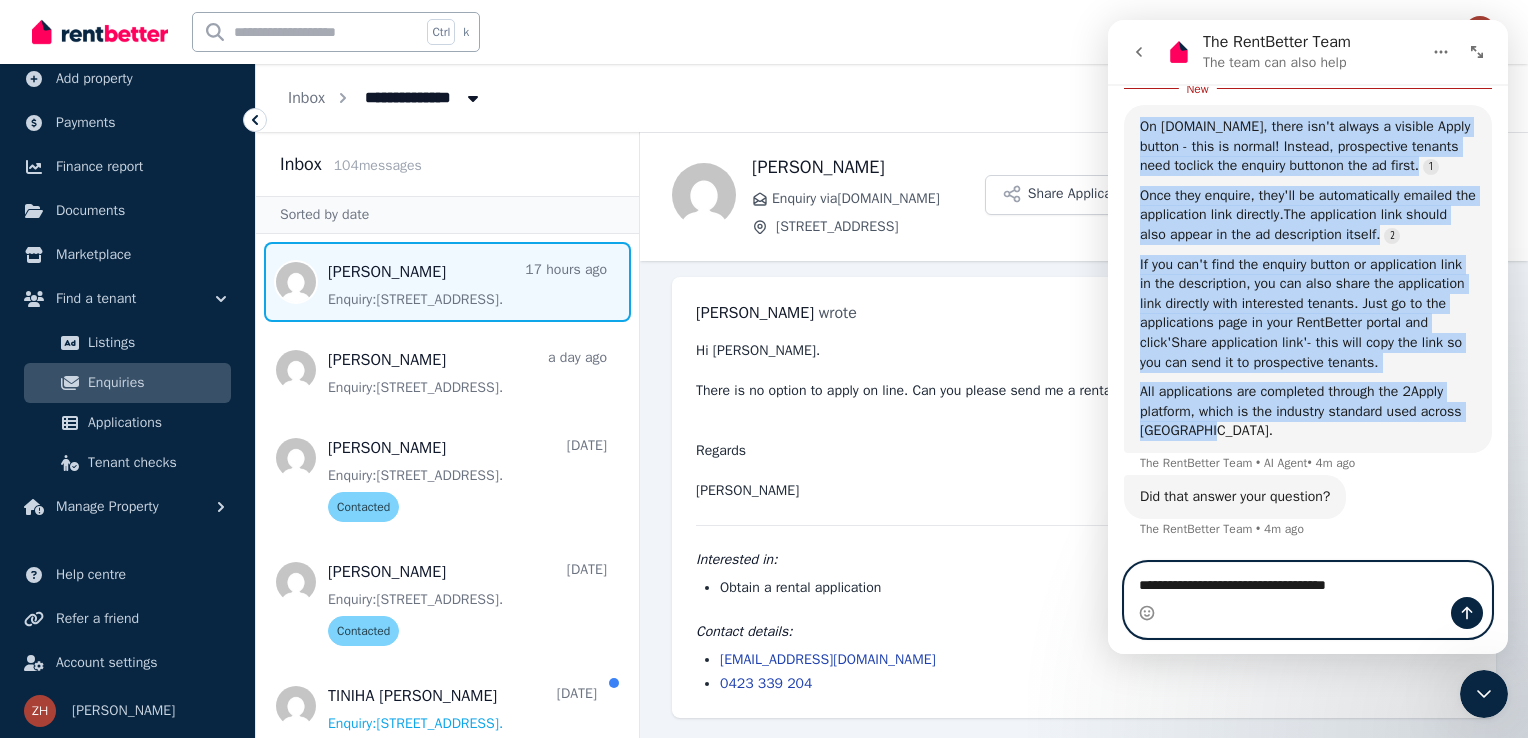 type 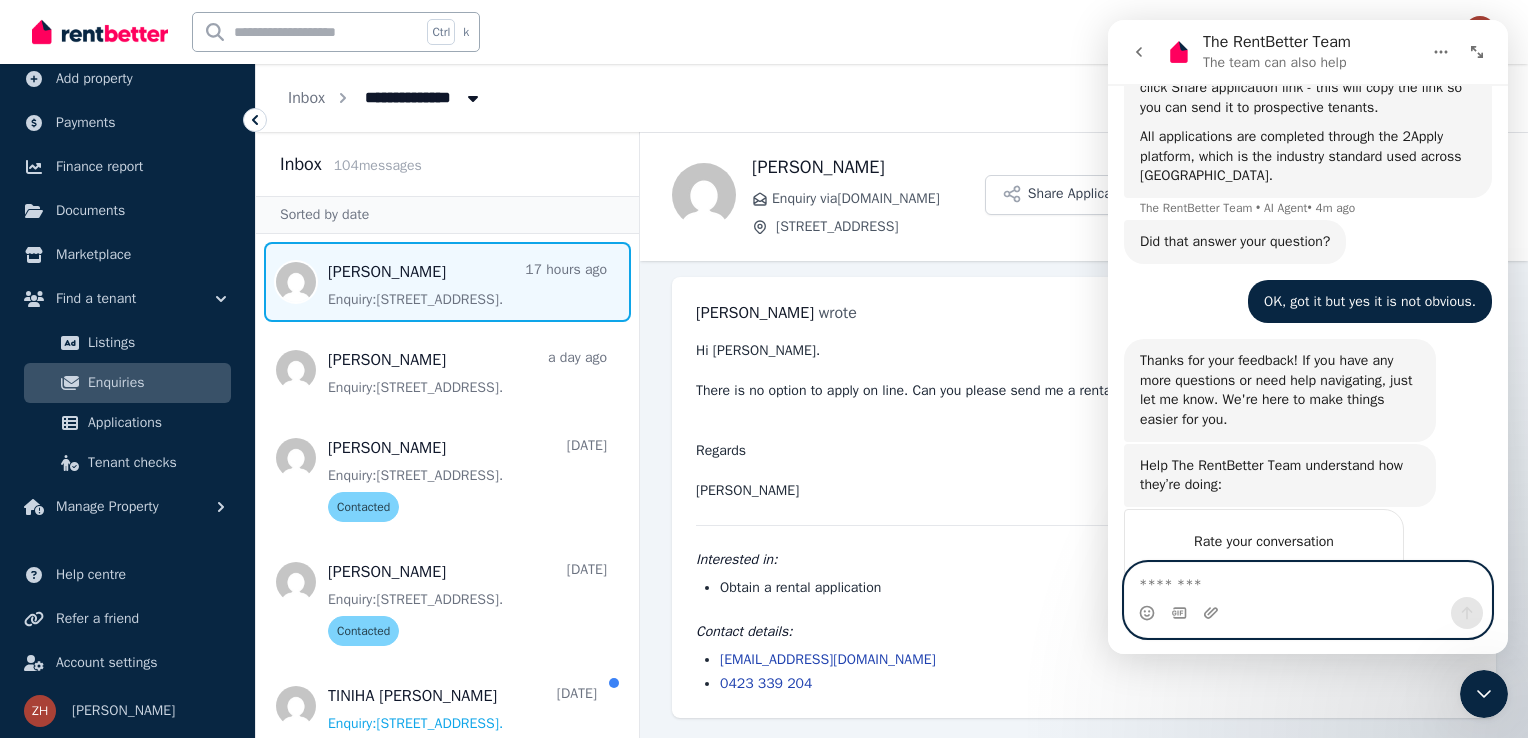 scroll, scrollTop: 1256, scrollLeft: 0, axis: vertical 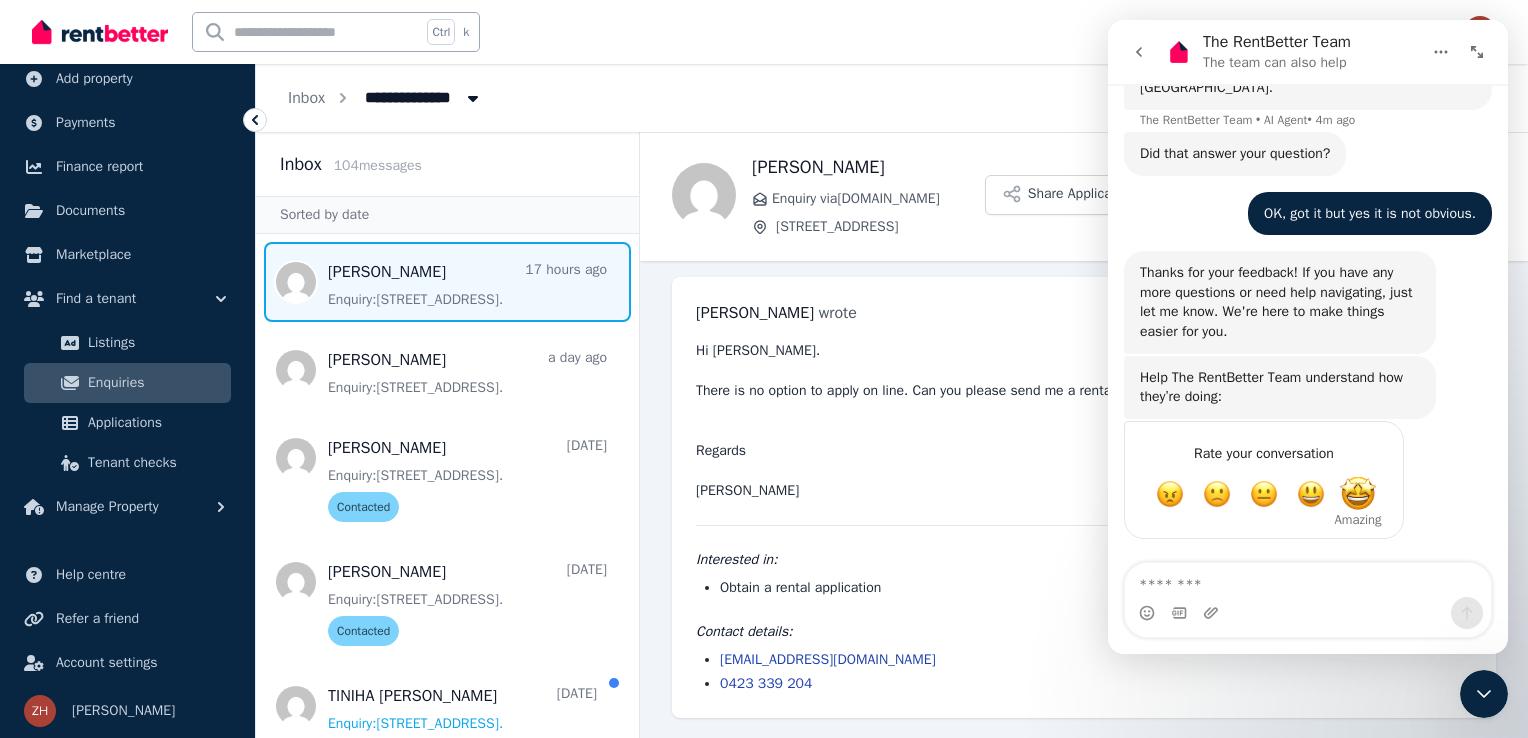 click at bounding box center [1358, 494] 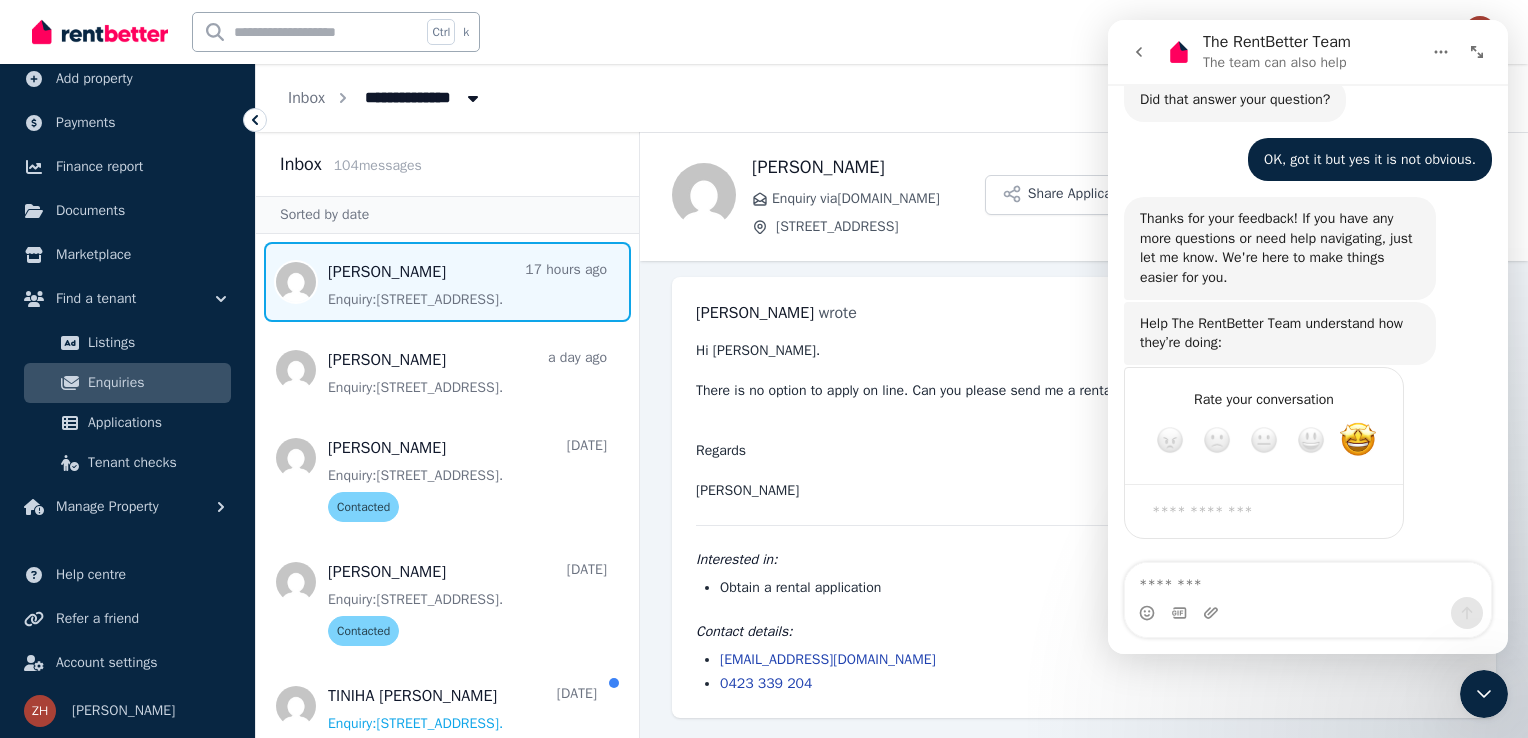 scroll, scrollTop: 1309, scrollLeft: 0, axis: vertical 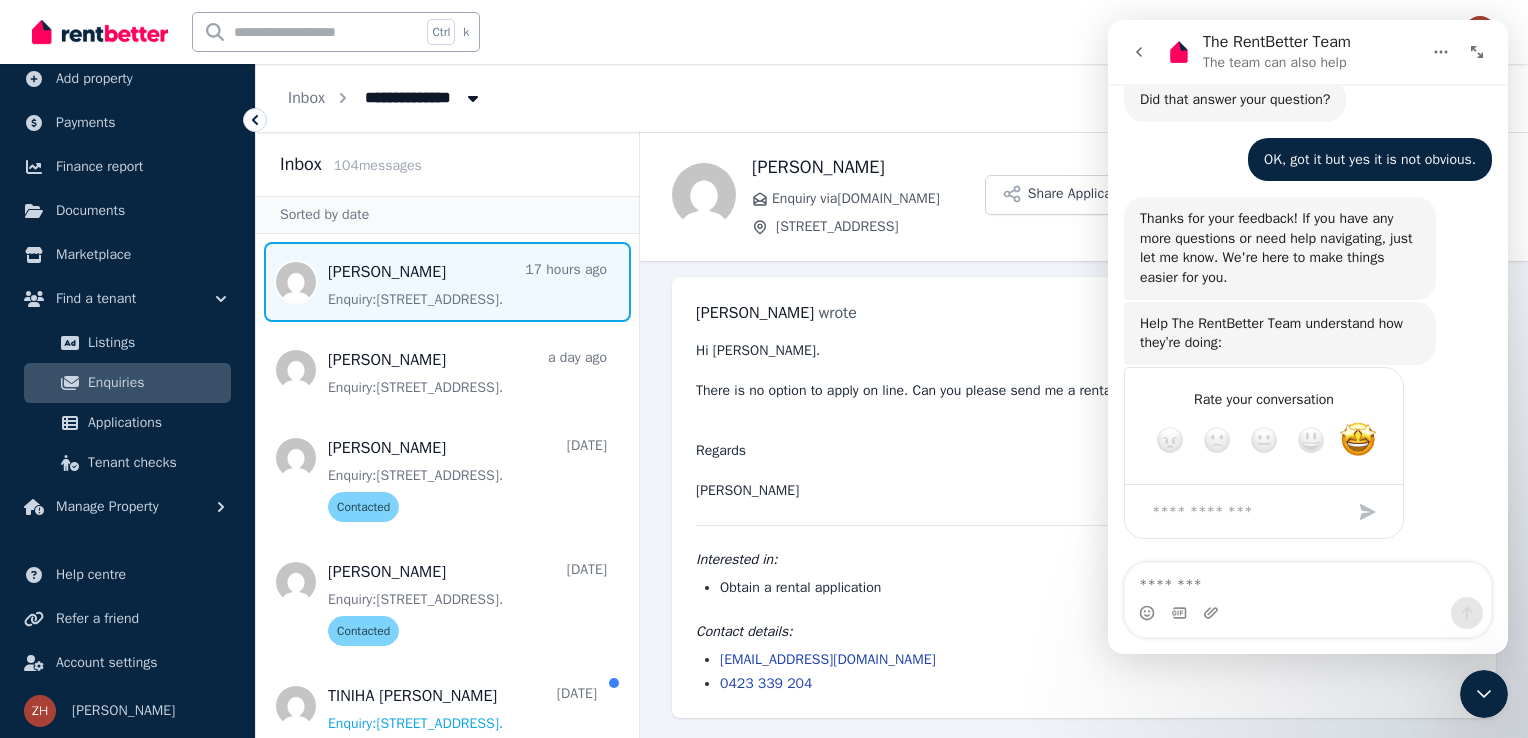 click 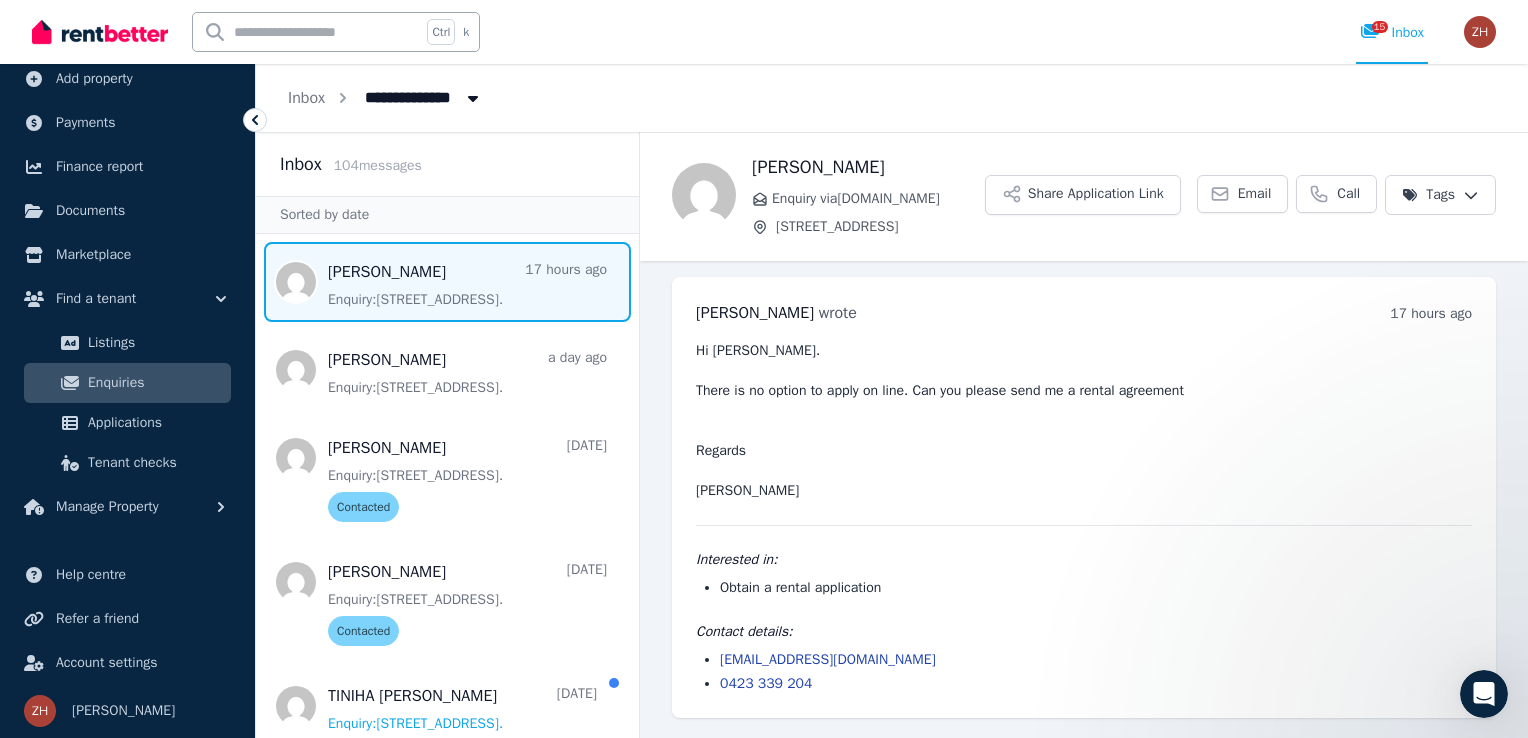scroll, scrollTop: 0, scrollLeft: 0, axis: both 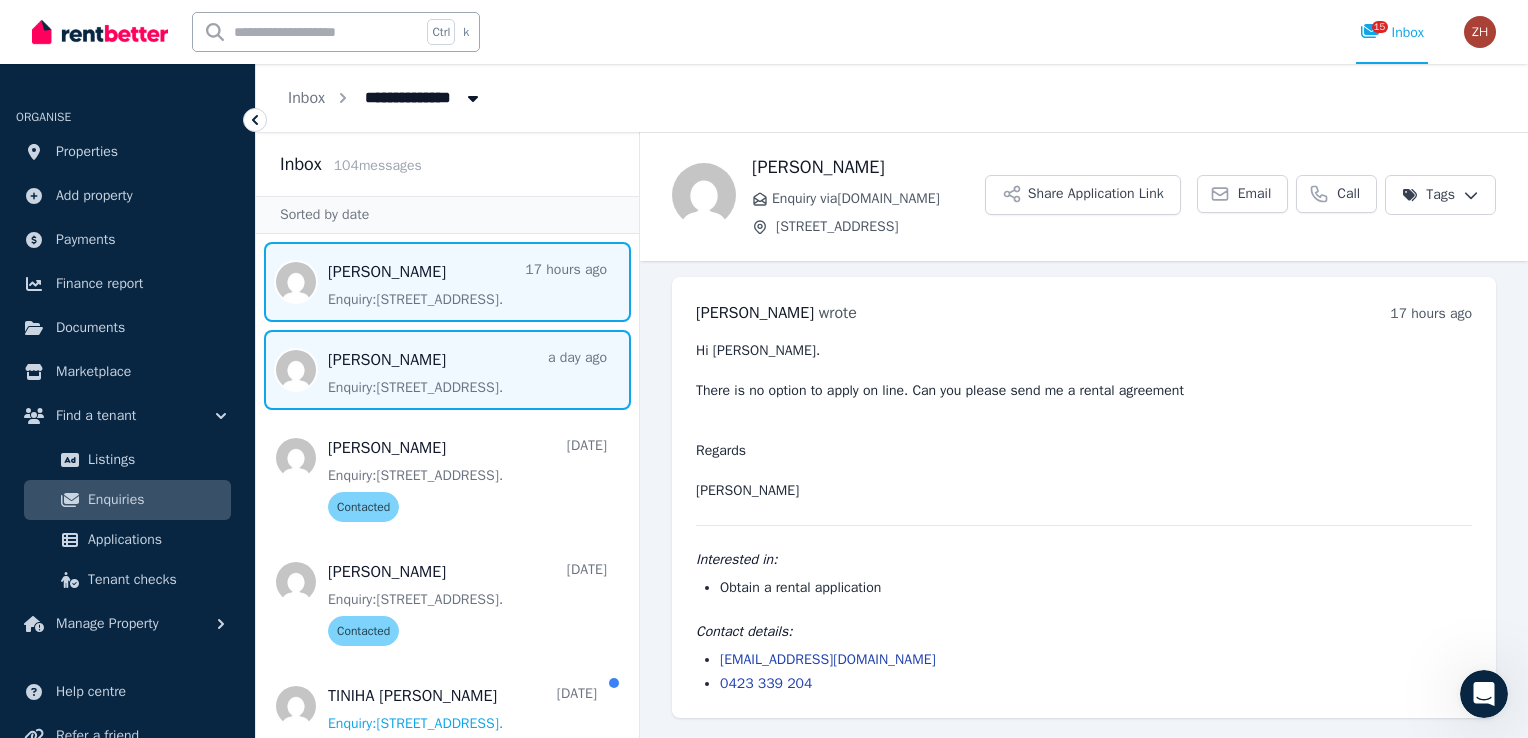 click at bounding box center (447, 370) 